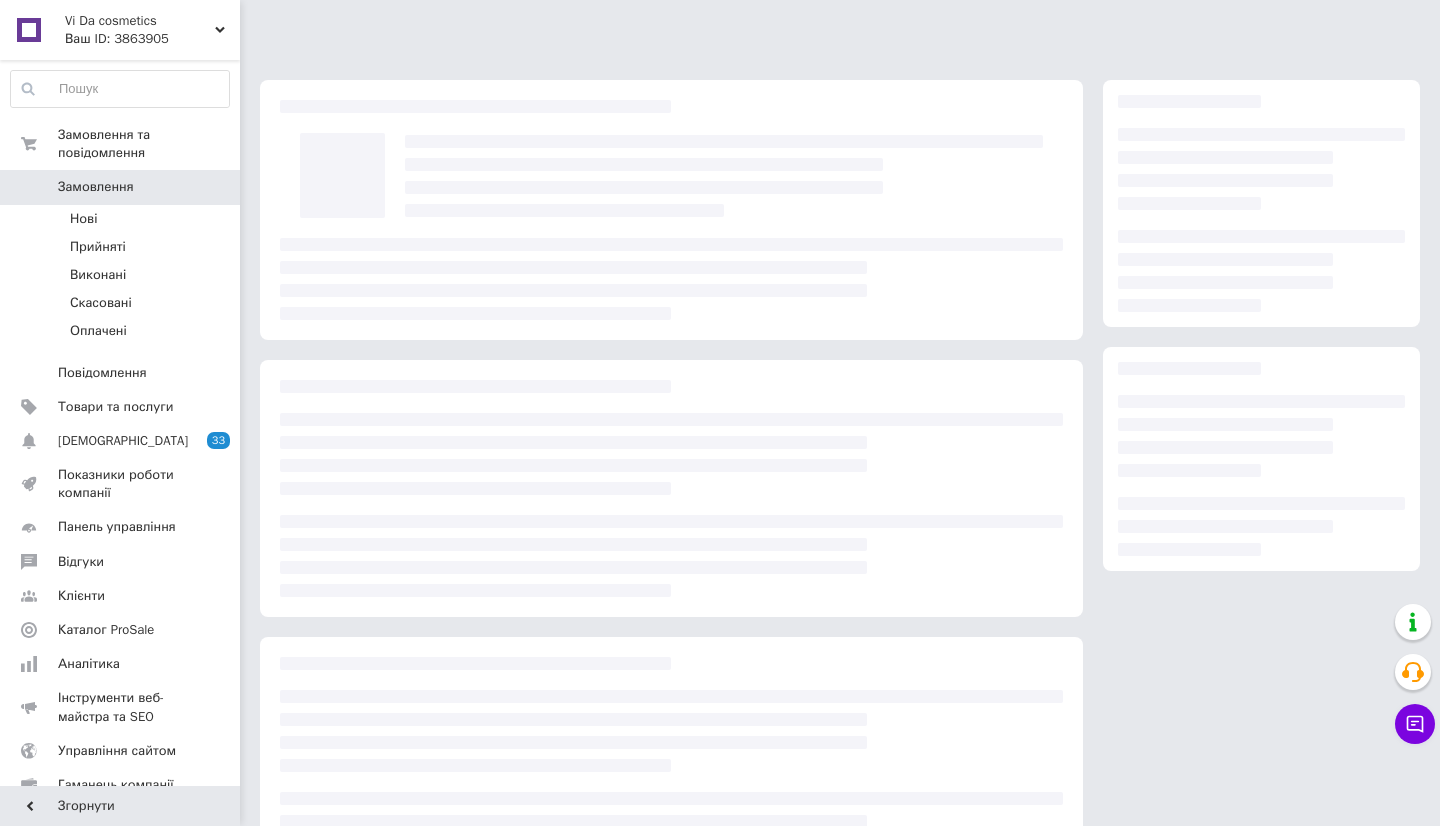 scroll, scrollTop: 0, scrollLeft: 0, axis: both 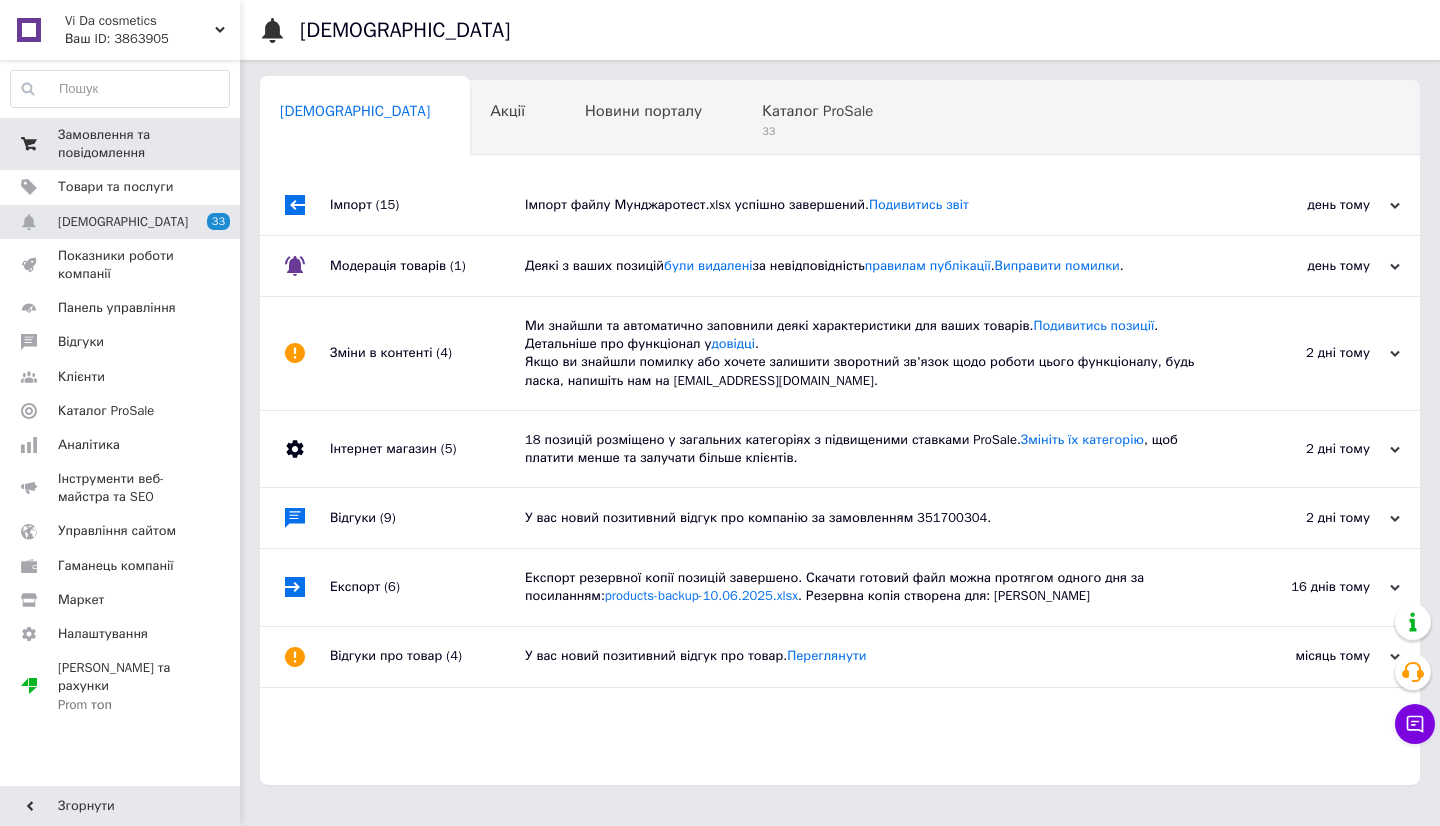 click on "Замовлення та повідомлення" at bounding box center [121, 144] 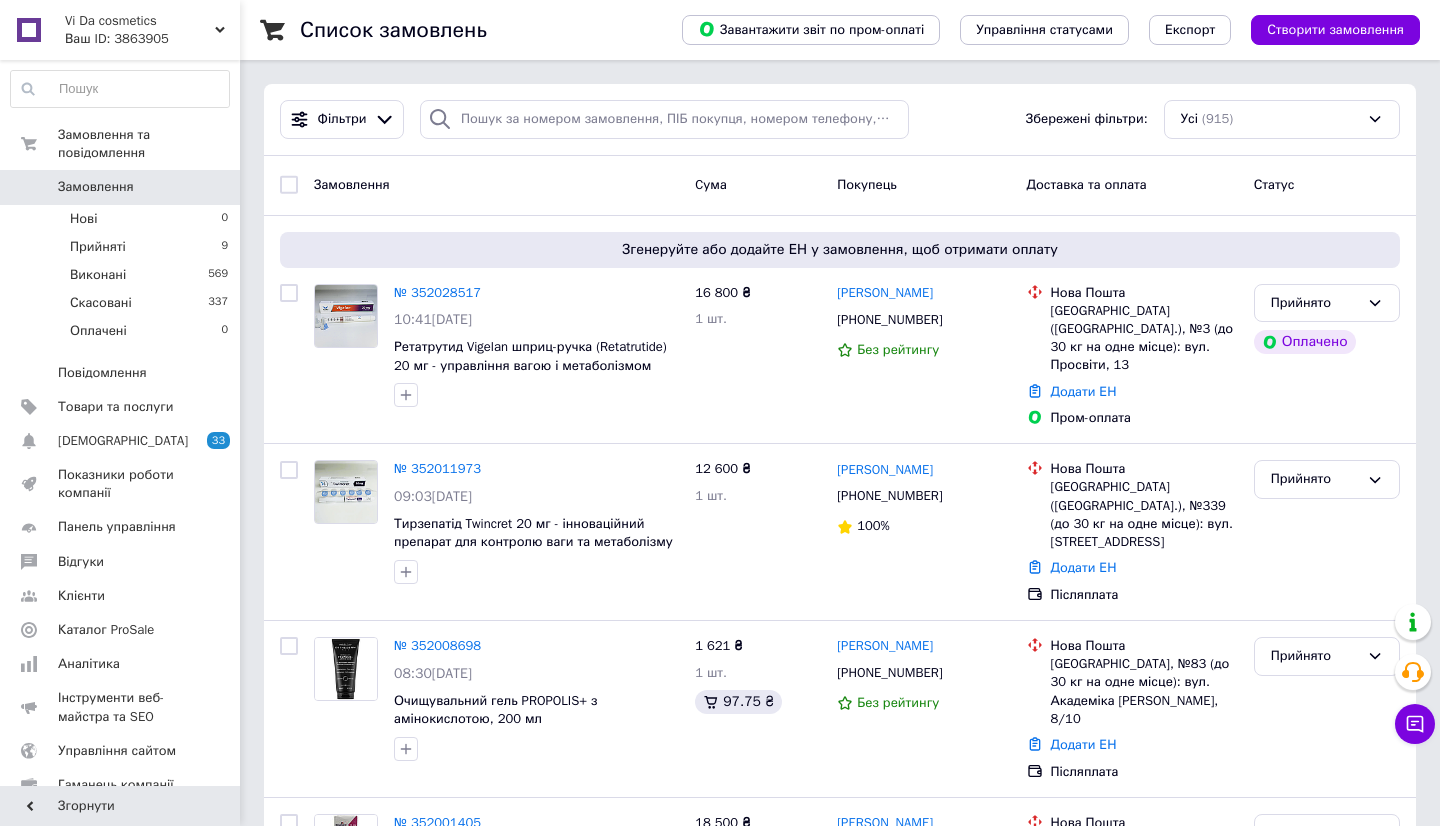 click on "Замовлення" at bounding box center (496, 185) 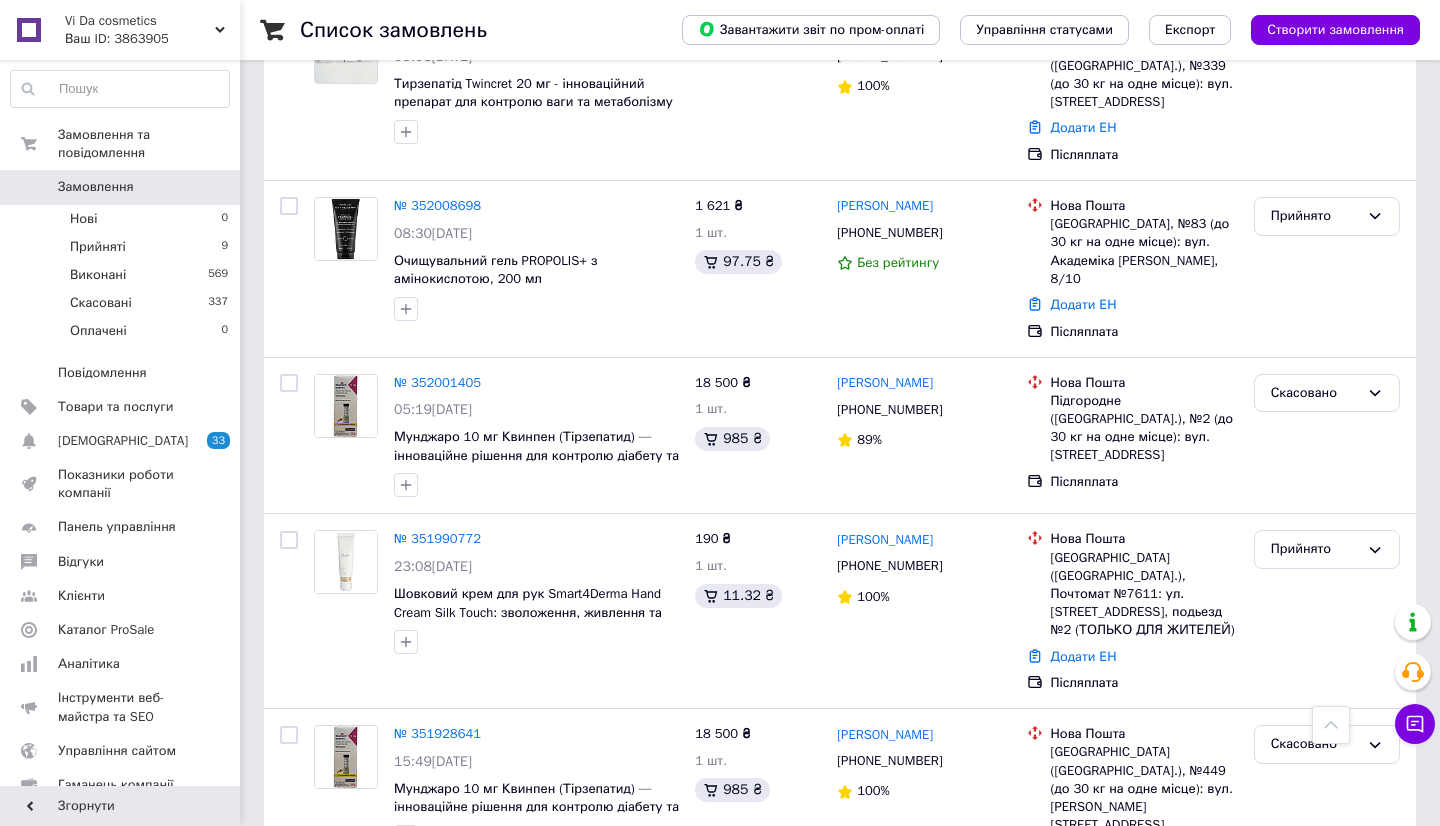 scroll, scrollTop: 432, scrollLeft: 0, axis: vertical 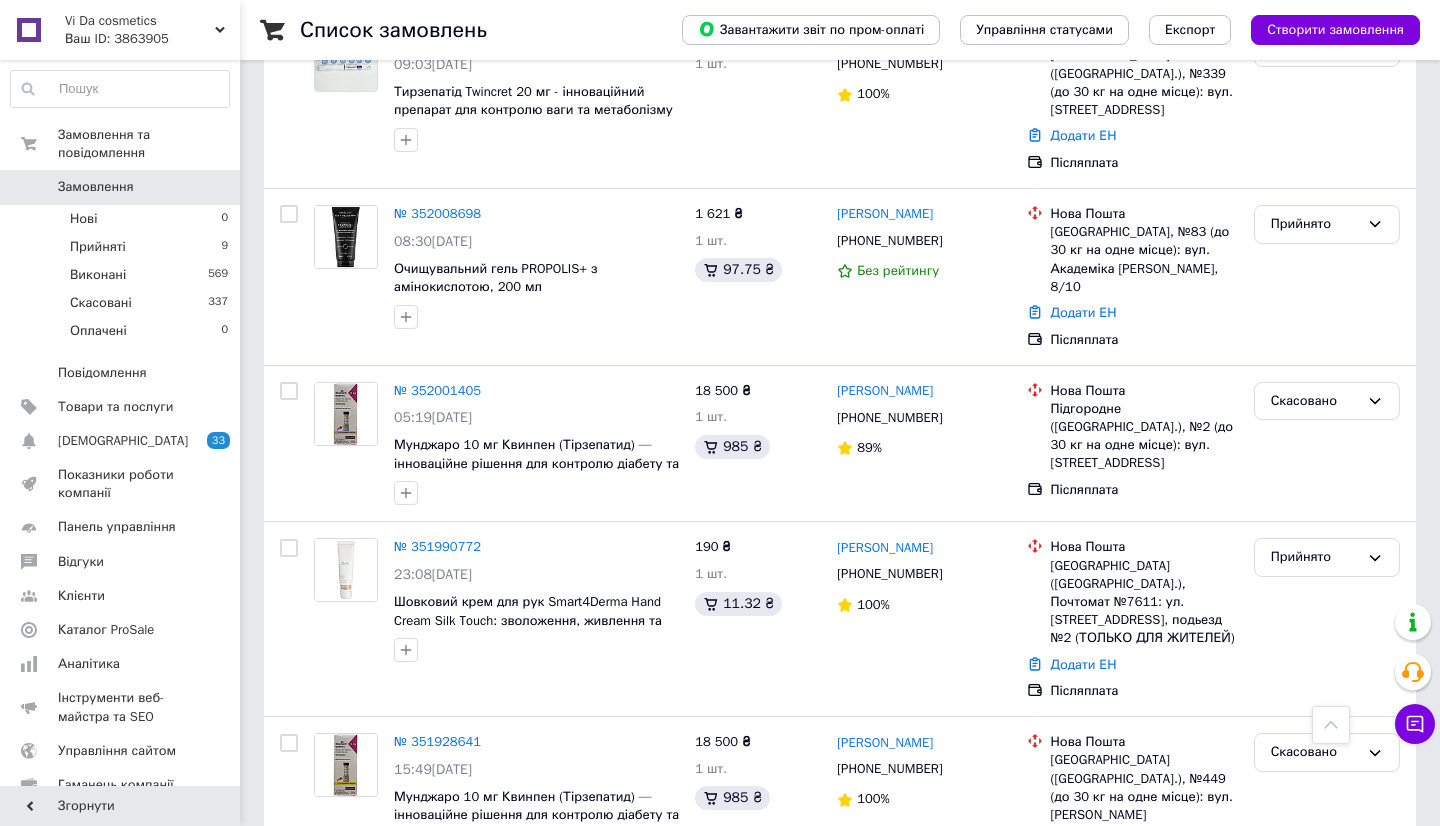 click on "08:30, 10.07.2025" at bounding box center [433, 241] 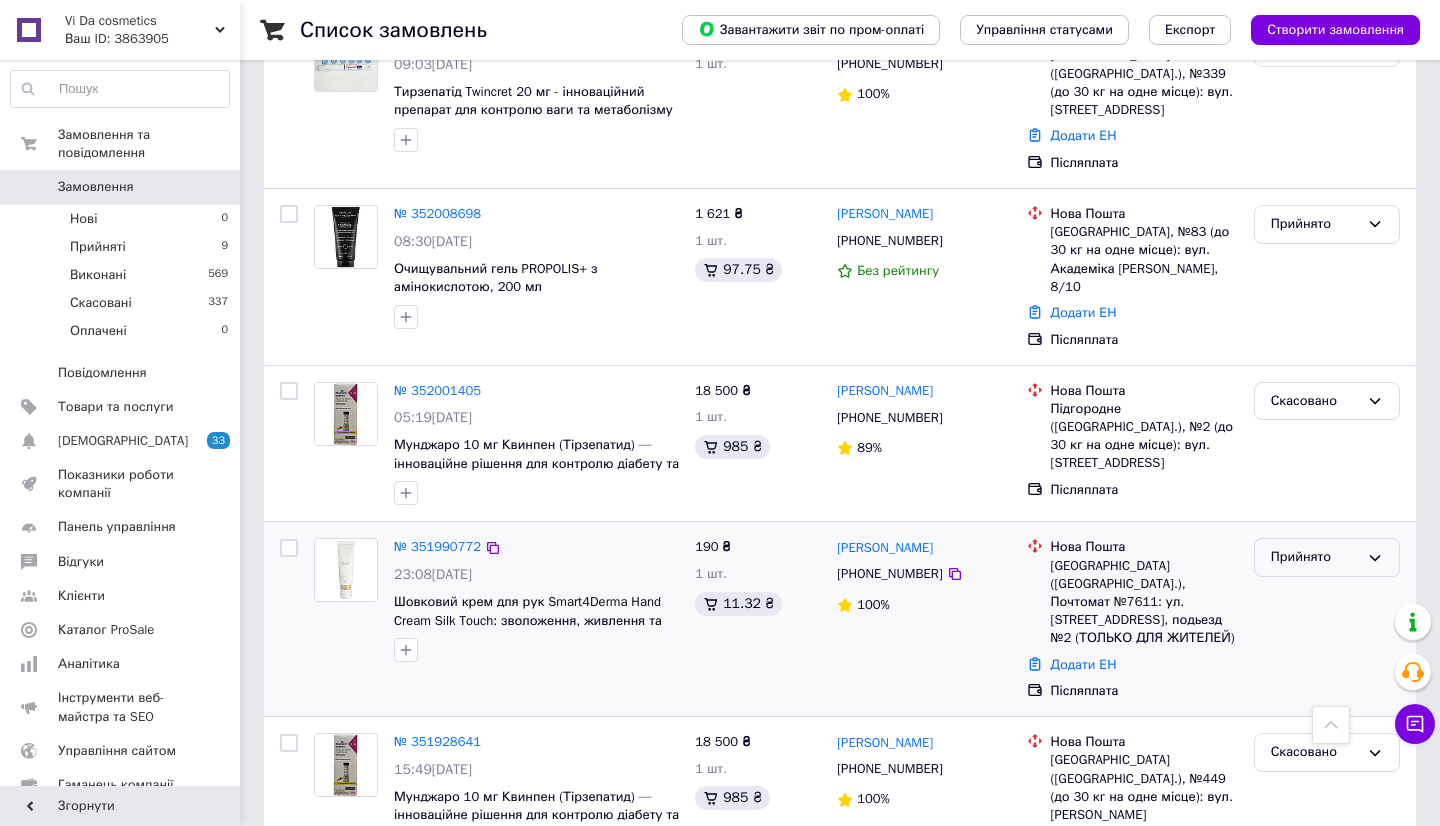 click 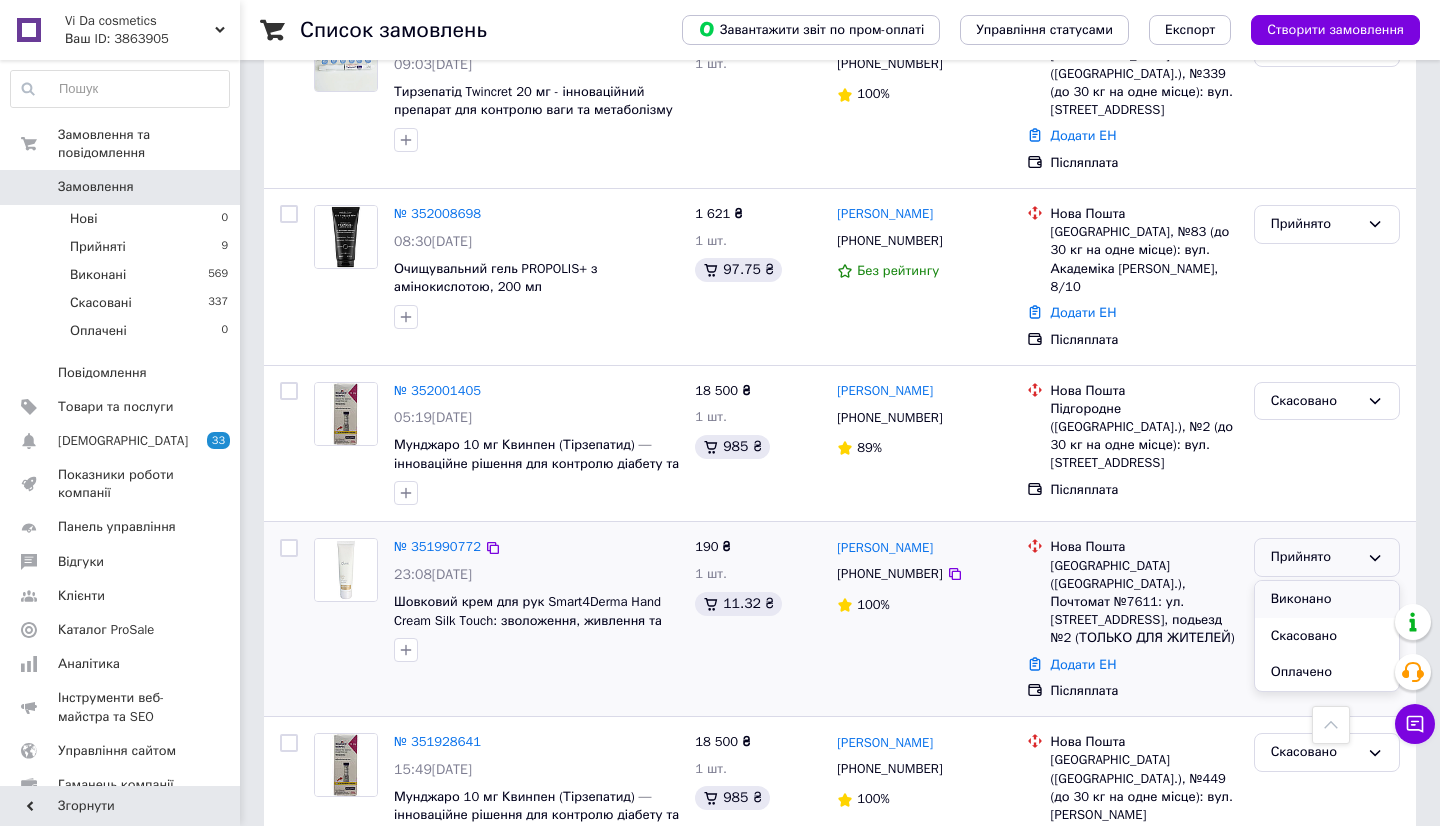 click on "Виконано" at bounding box center [1327, 599] 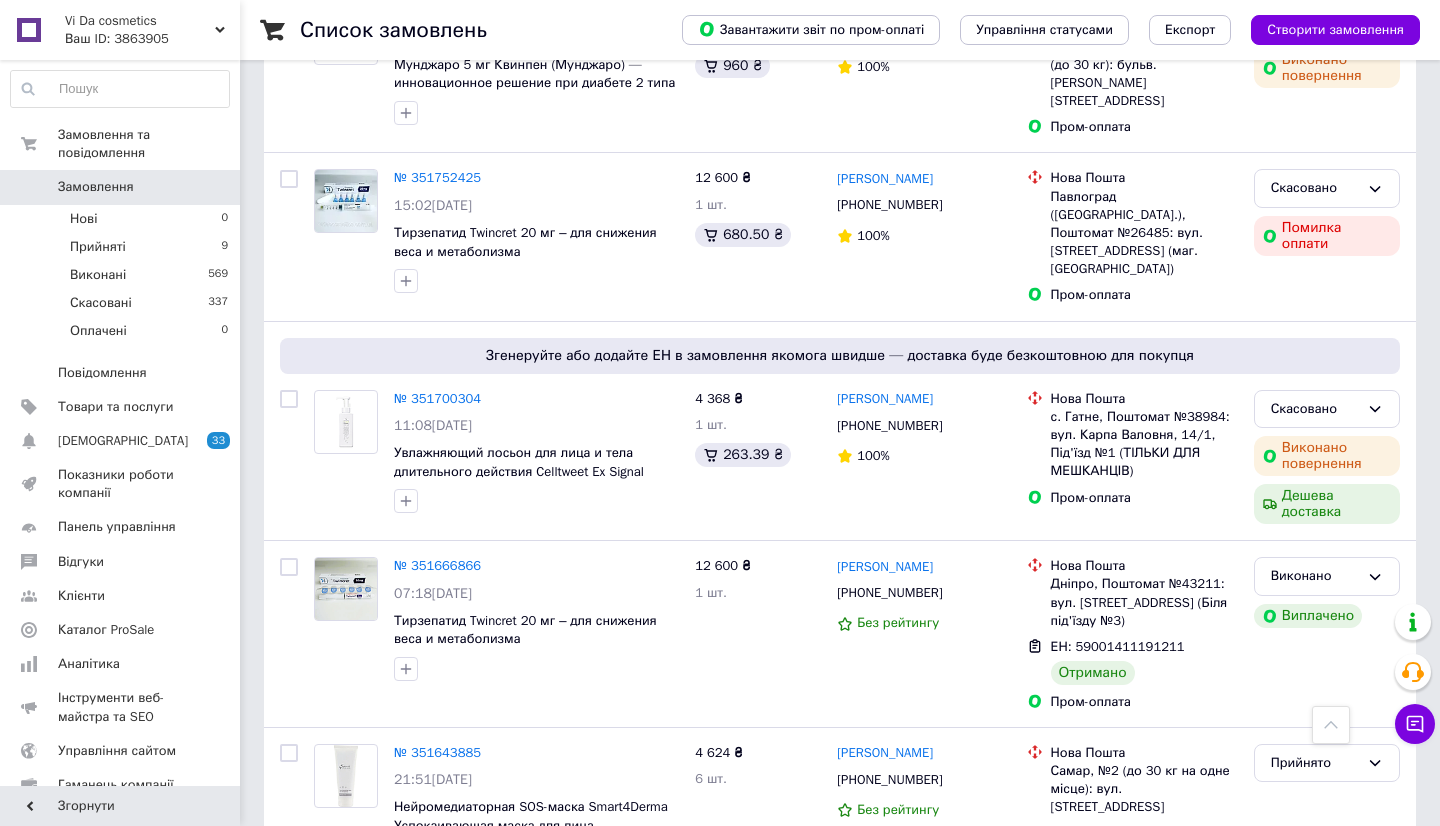 scroll, scrollTop: 1680, scrollLeft: 0, axis: vertical 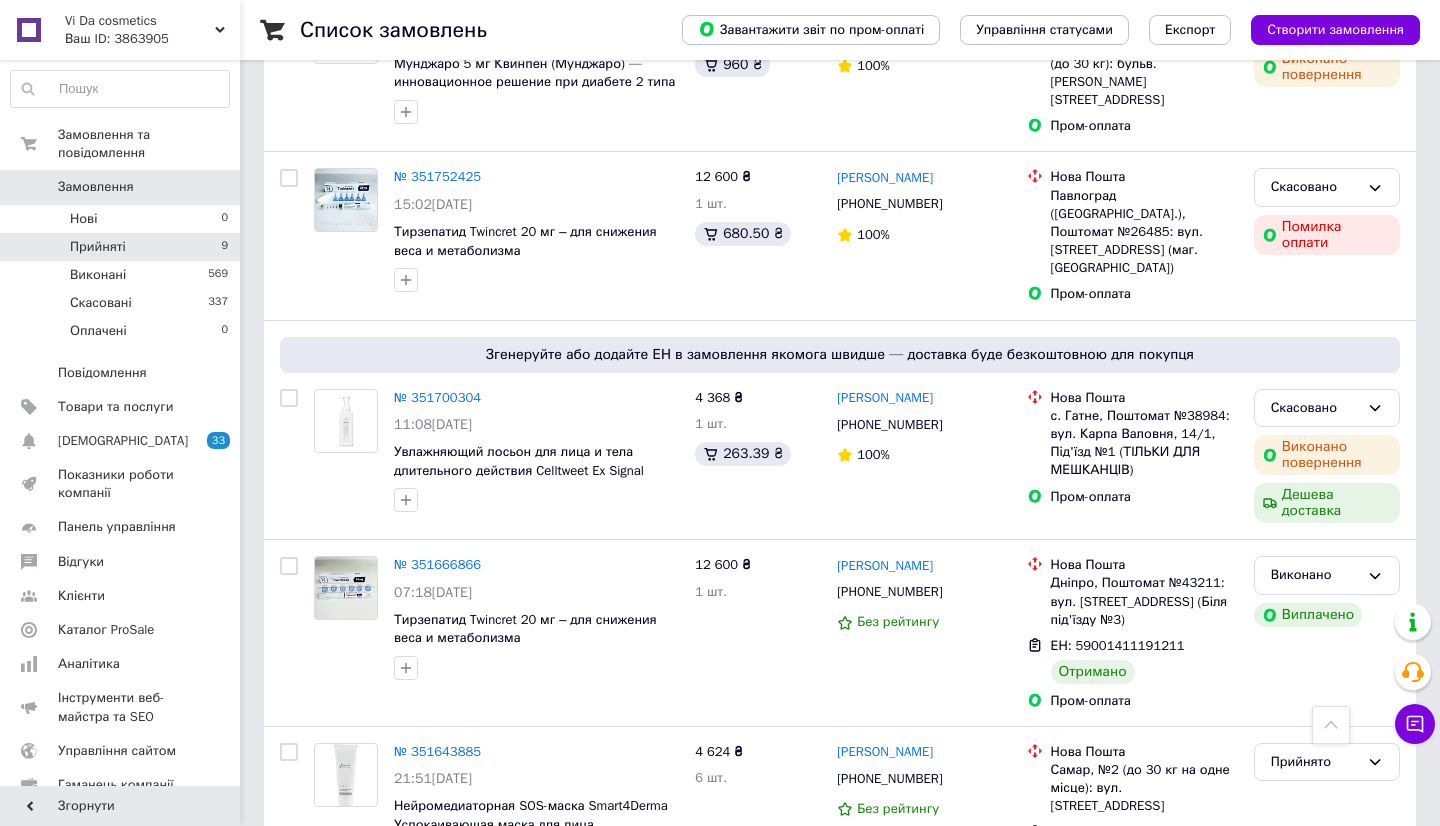 click on "Прийняті" at bounding box center (98, 247) 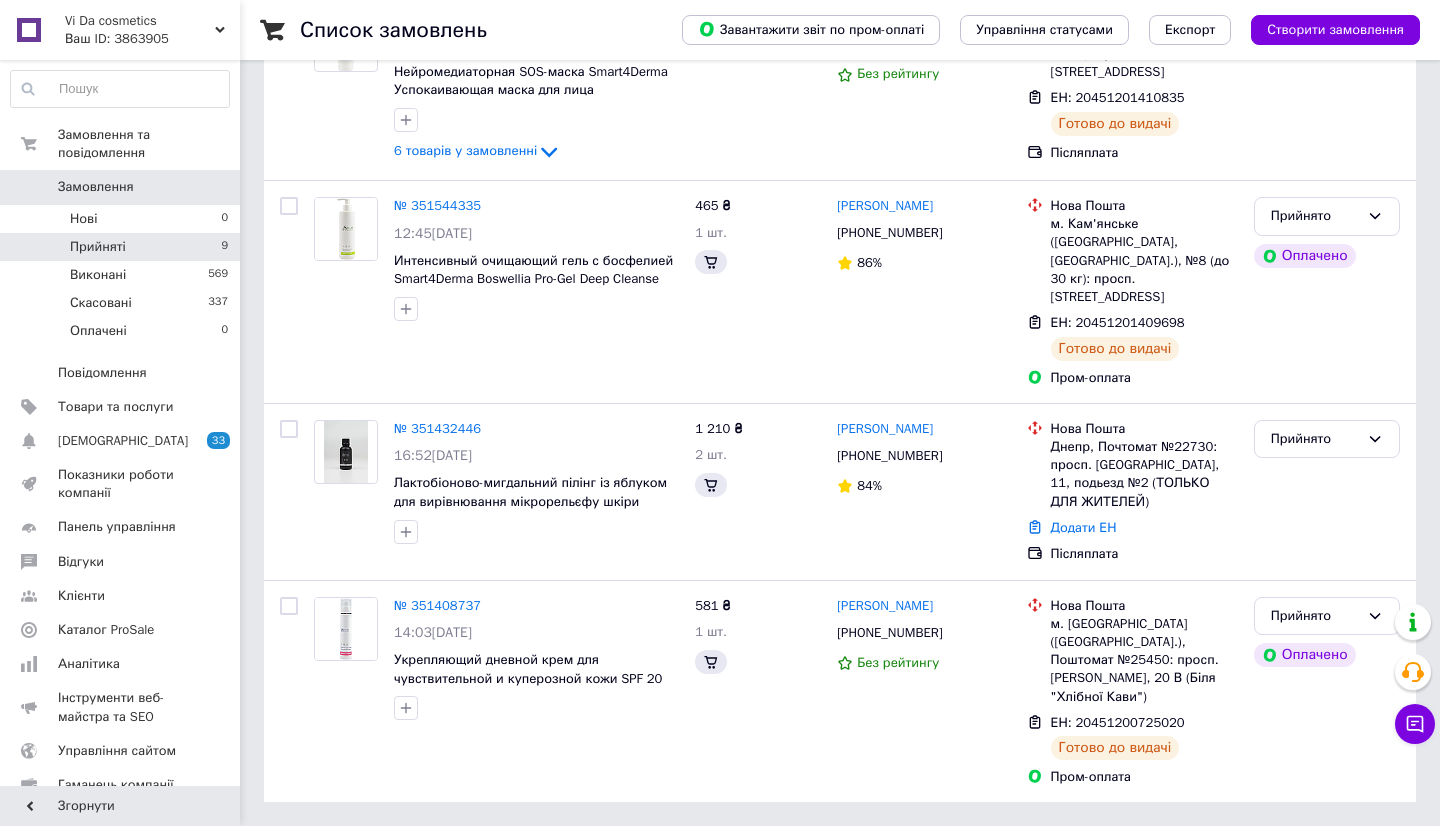 scroll, scrollTop: 0, scrollLeft: 0, axis: both 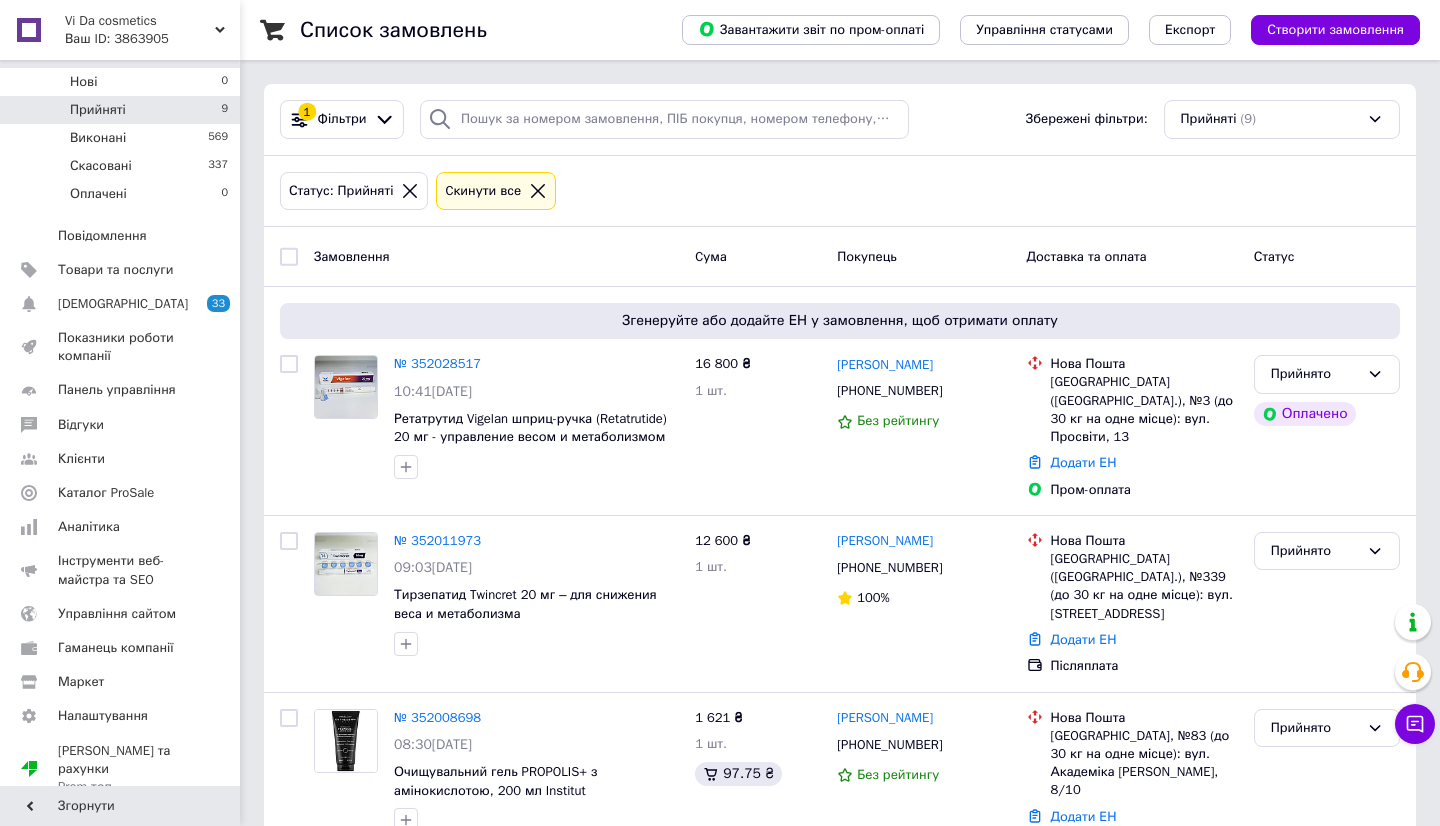 click on "Статус: Прийняті Cкинути все" at bounding box center [840, 191] 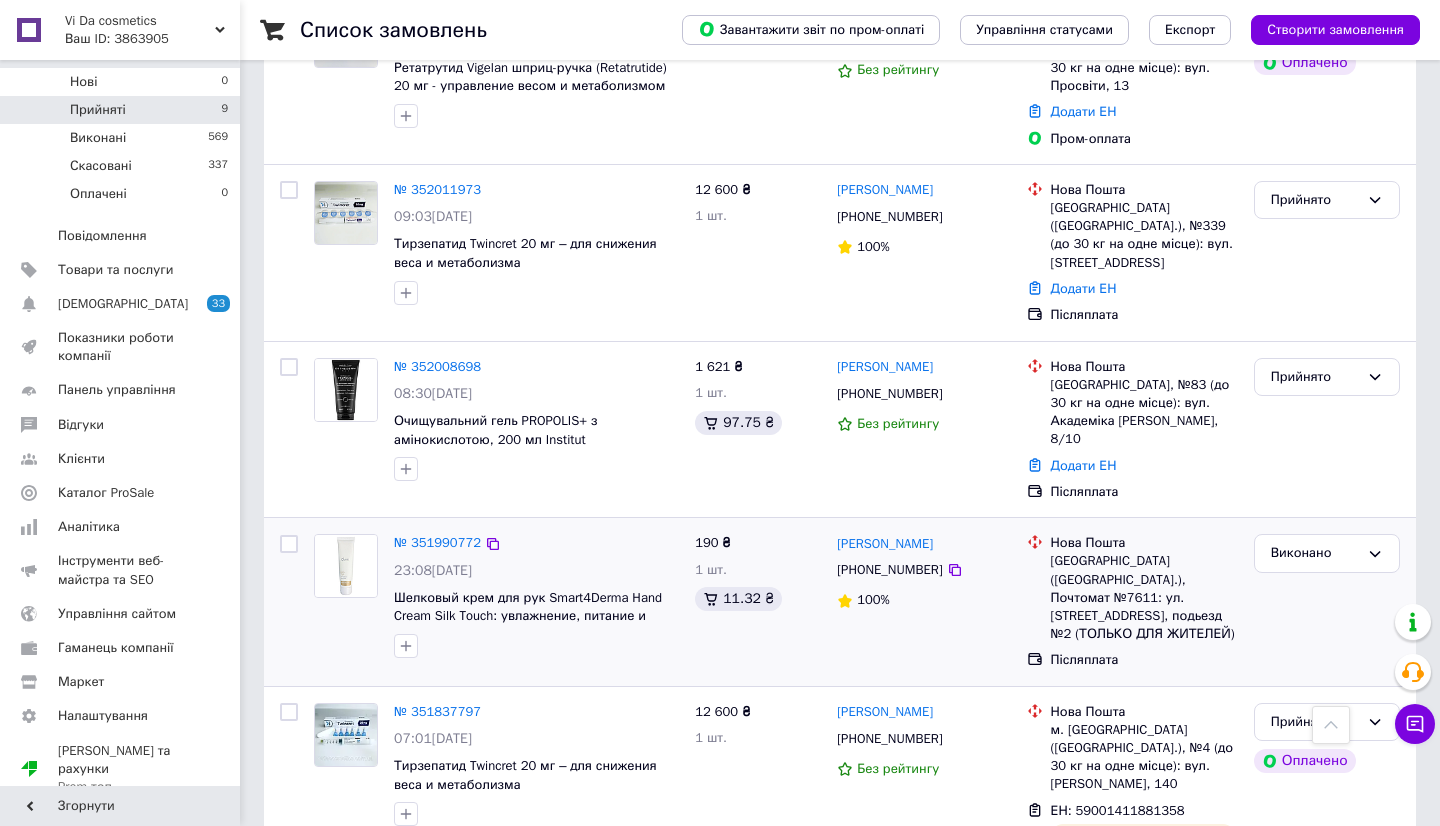 scroll, scrollTop: 474, scrollLeft: 0, axis: vertical 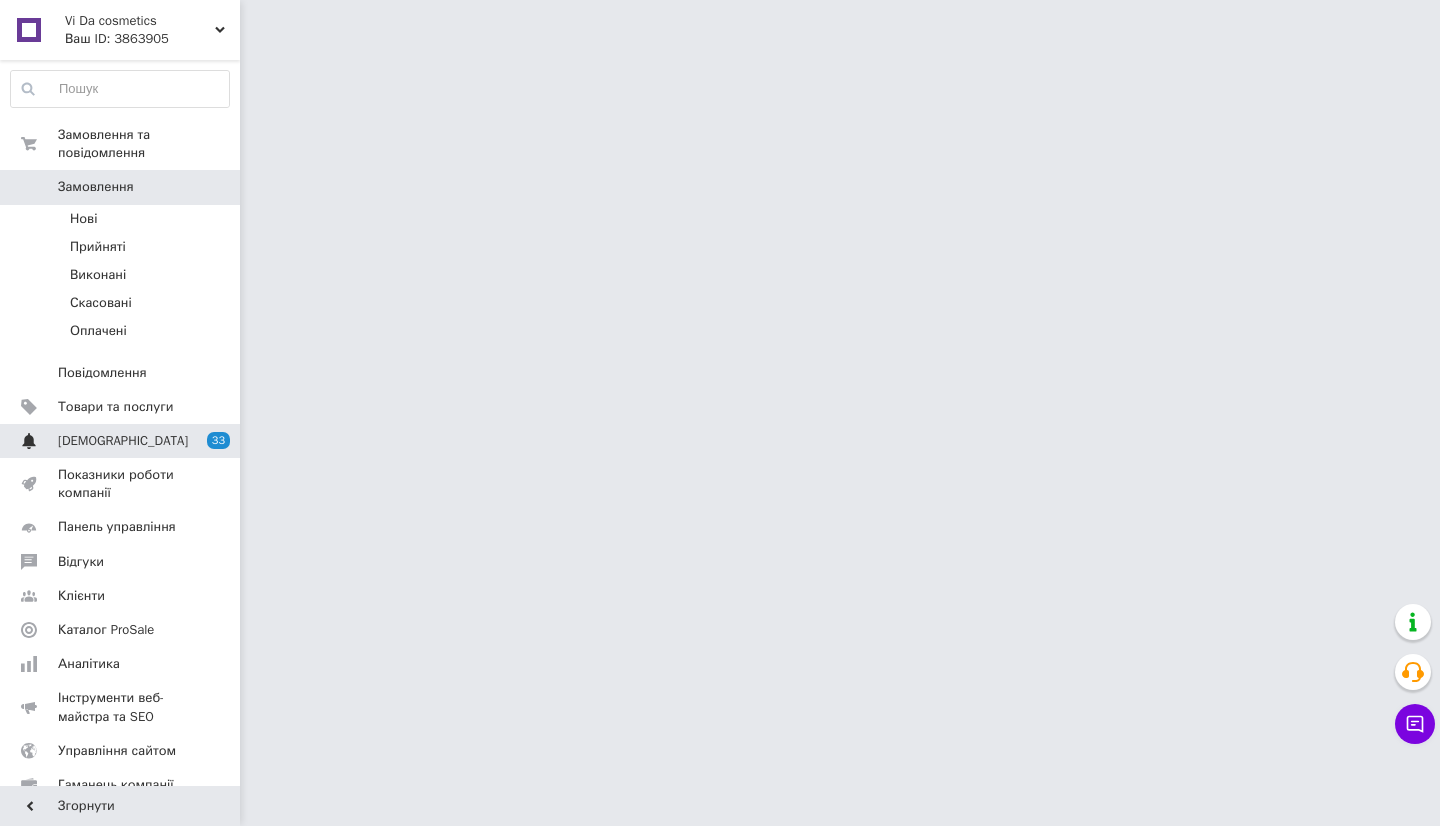 click on "[DEMOGRAPHIC_DATA]" at bounding box center (123, 441) 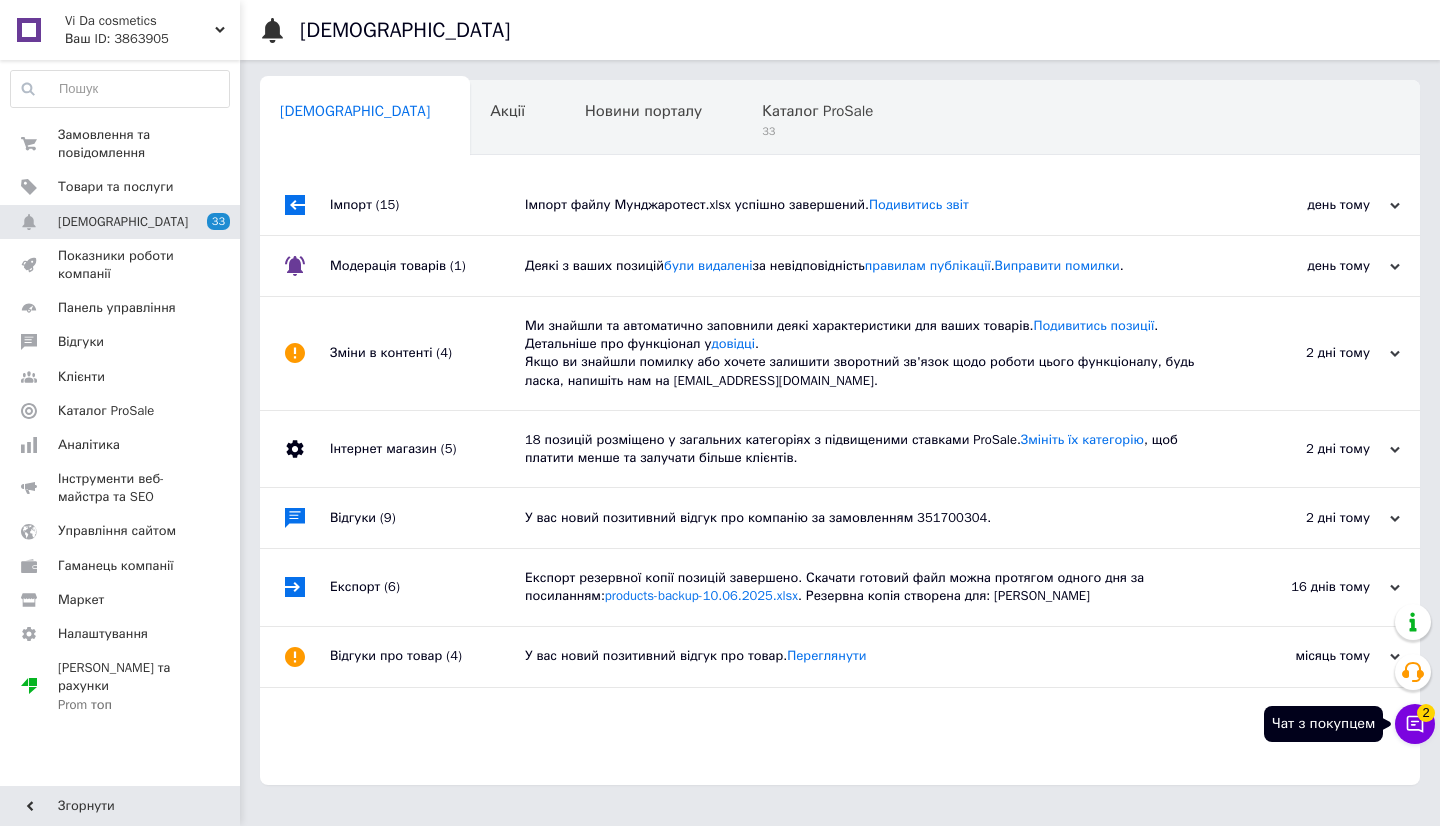 click 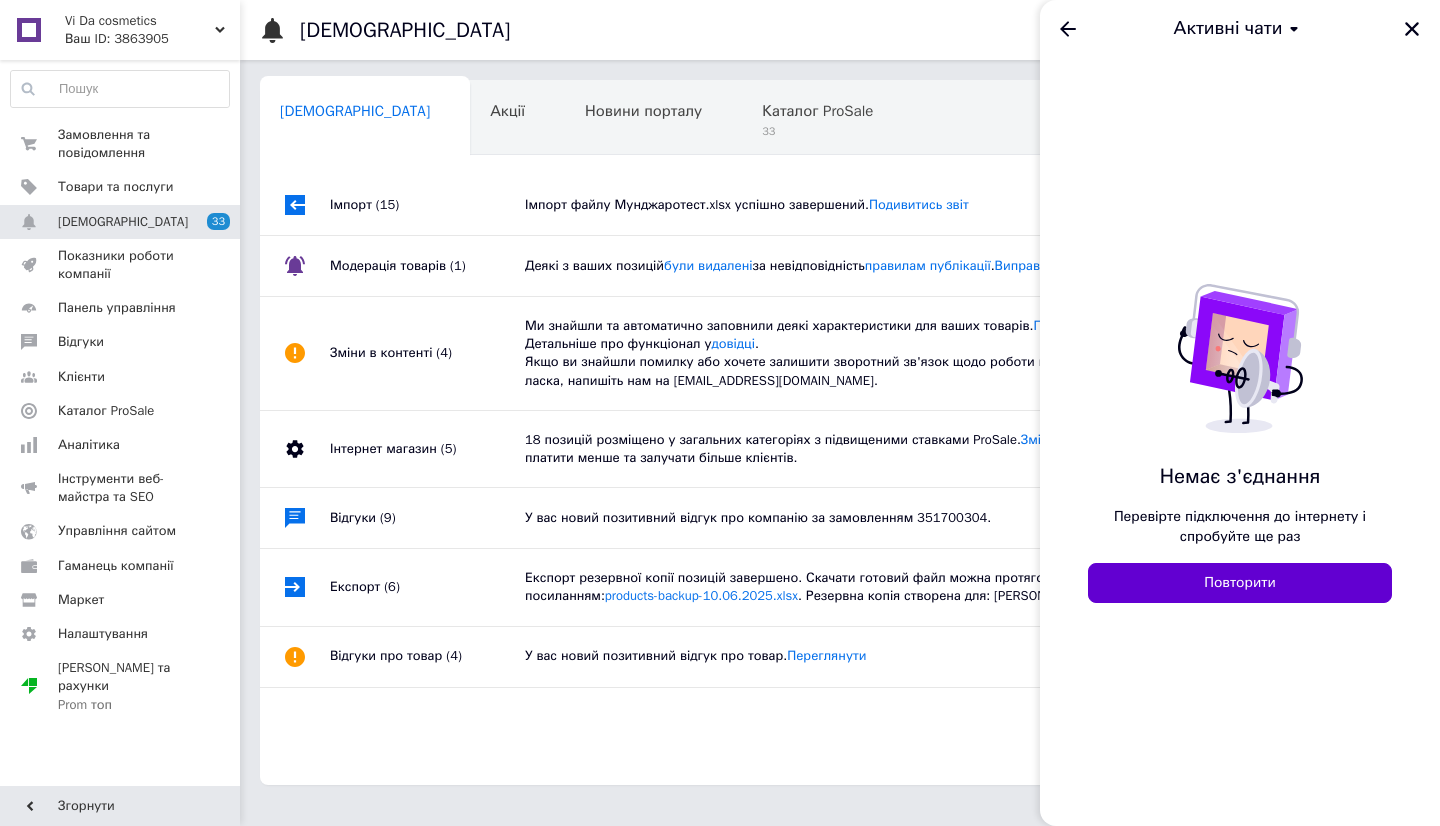 click on "Повторити" at bounding box center (1240, 583) 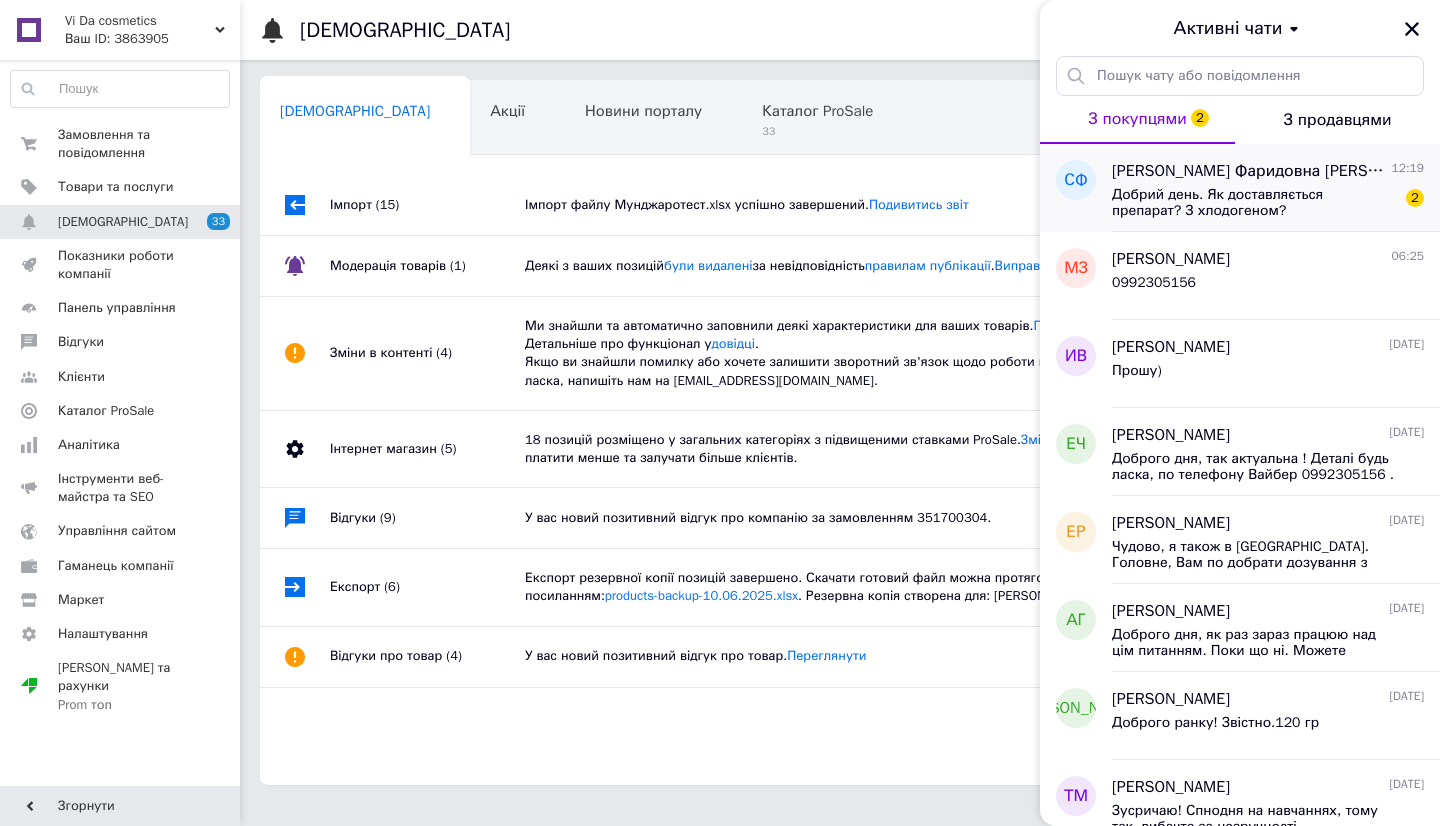 click on "Добрий день. Як доставляється препарат? З хлодогеном?" at bounding box center (1254, 203) 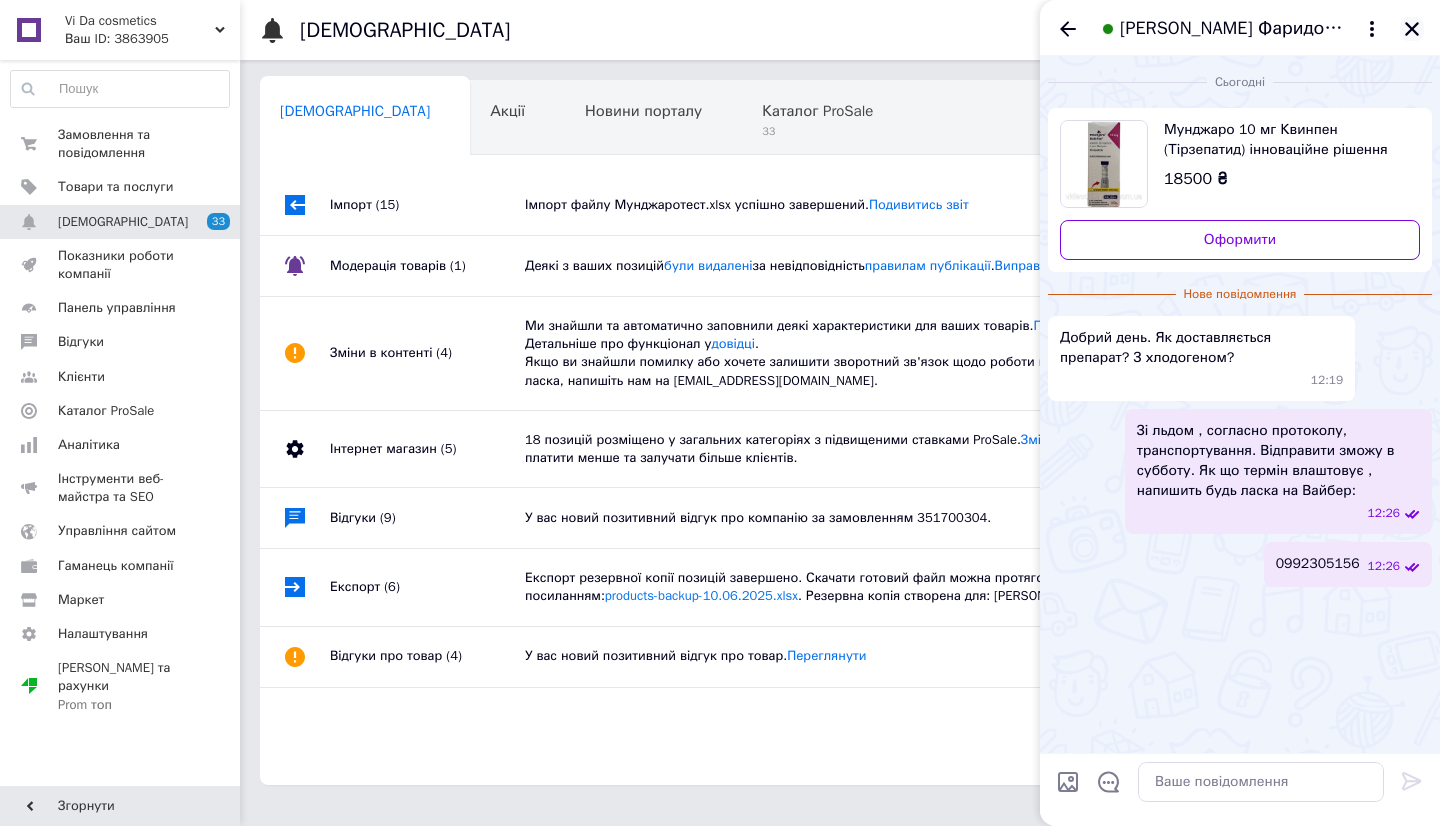 click 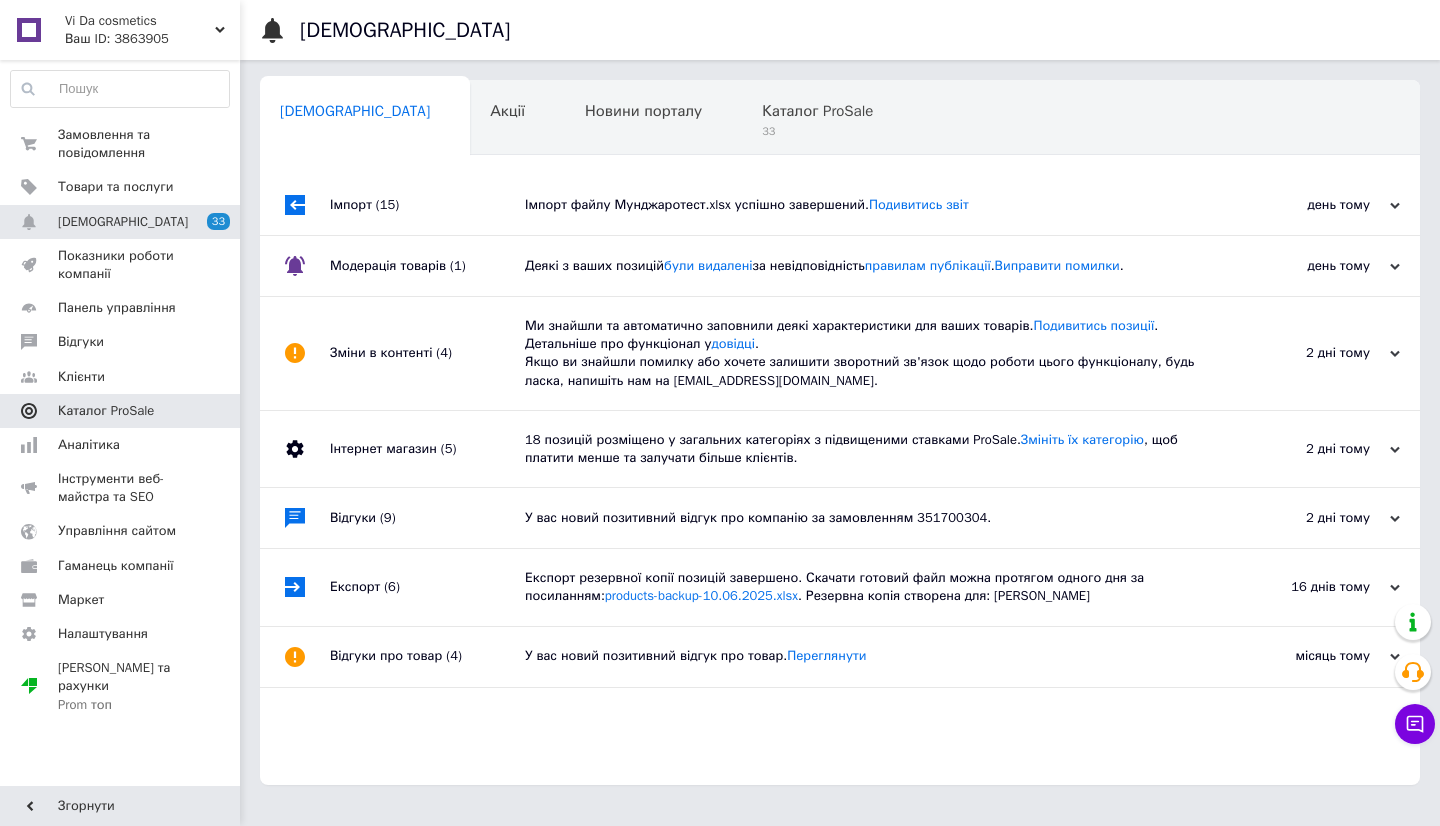 click on "Каталог ProSale" at bounding box center [106, 411] 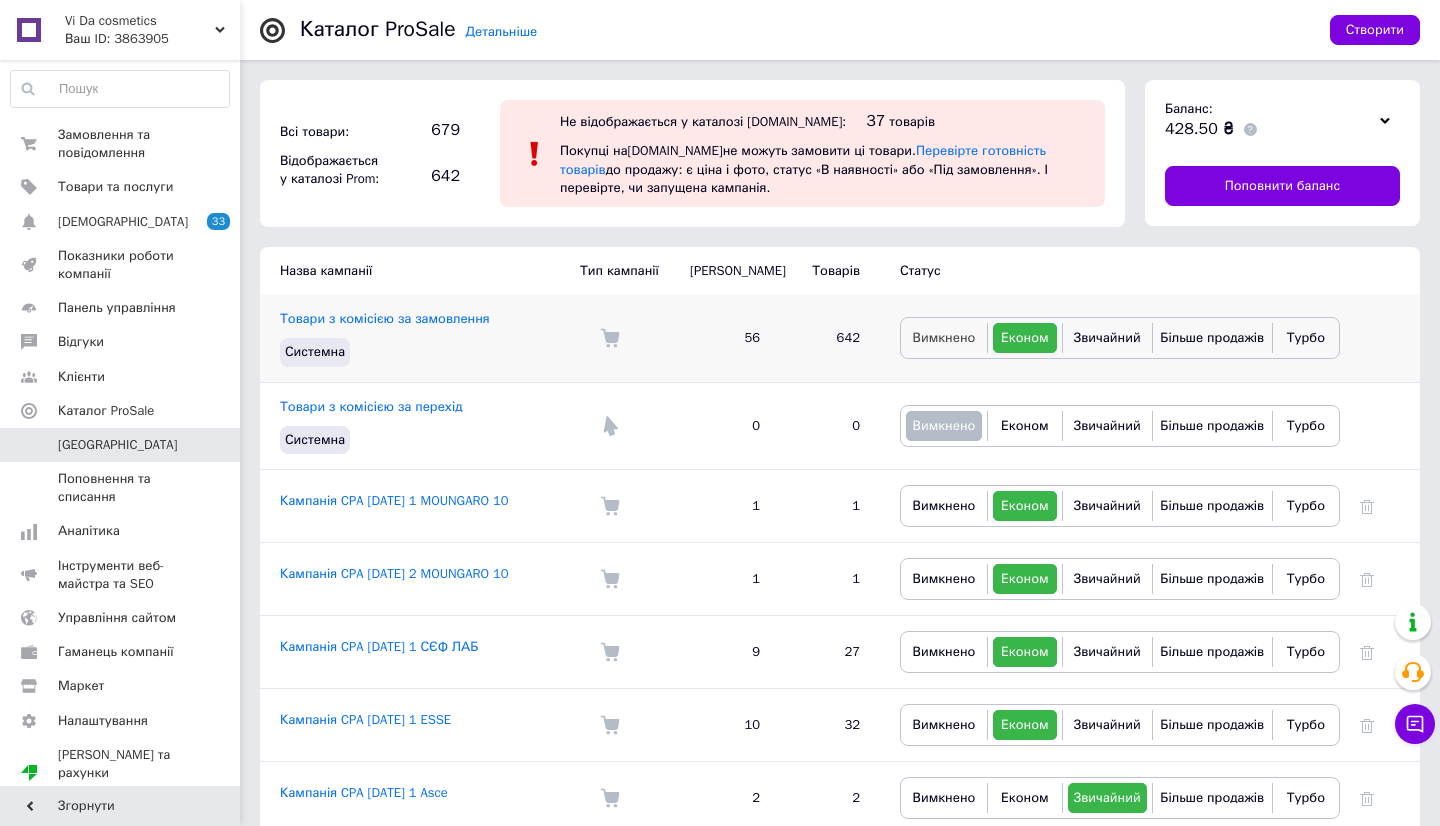 click on "Вимкнено" at bounding box center [944, 337] 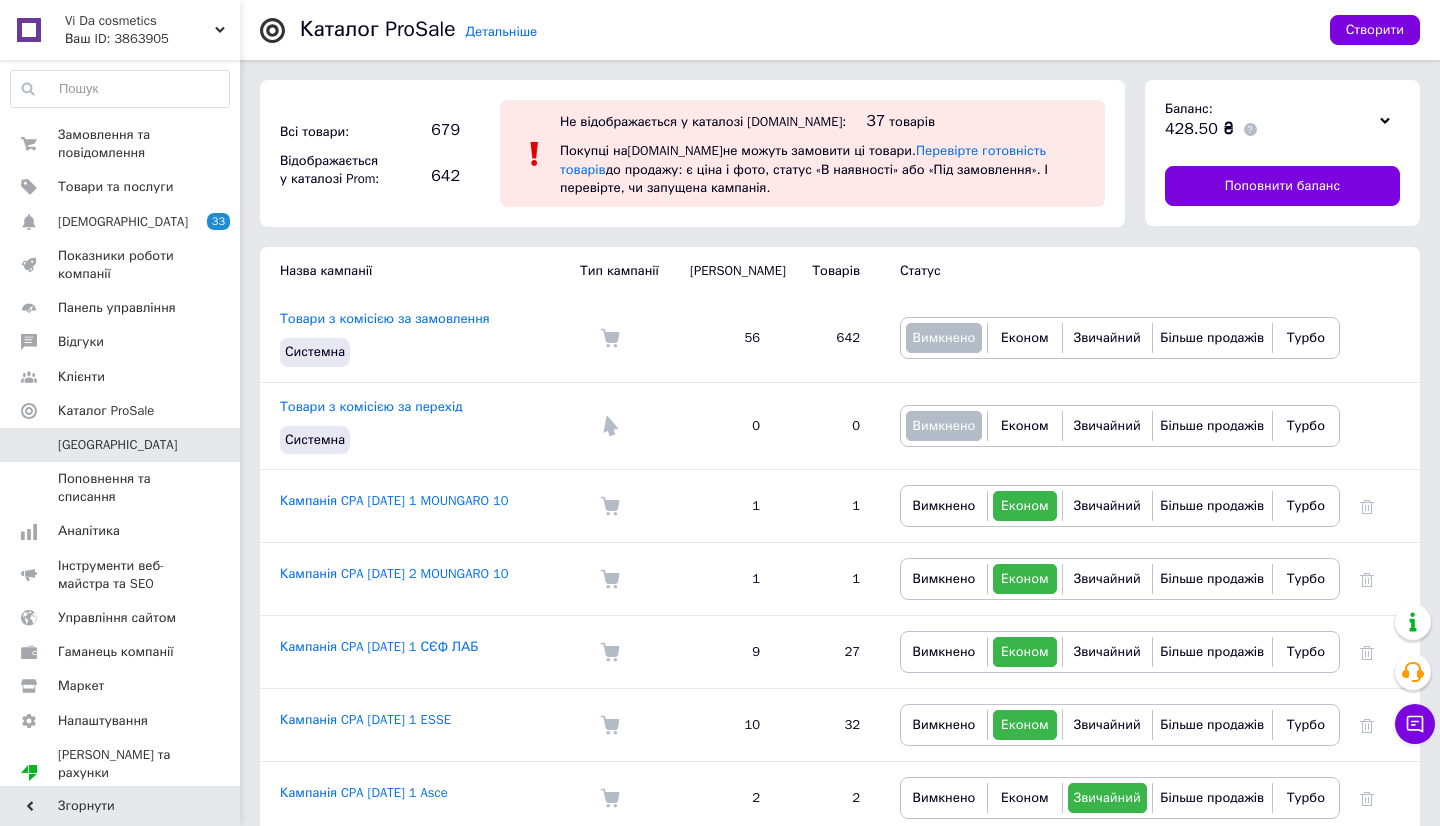 click on "Статус" at bounding box center (1110, 271) 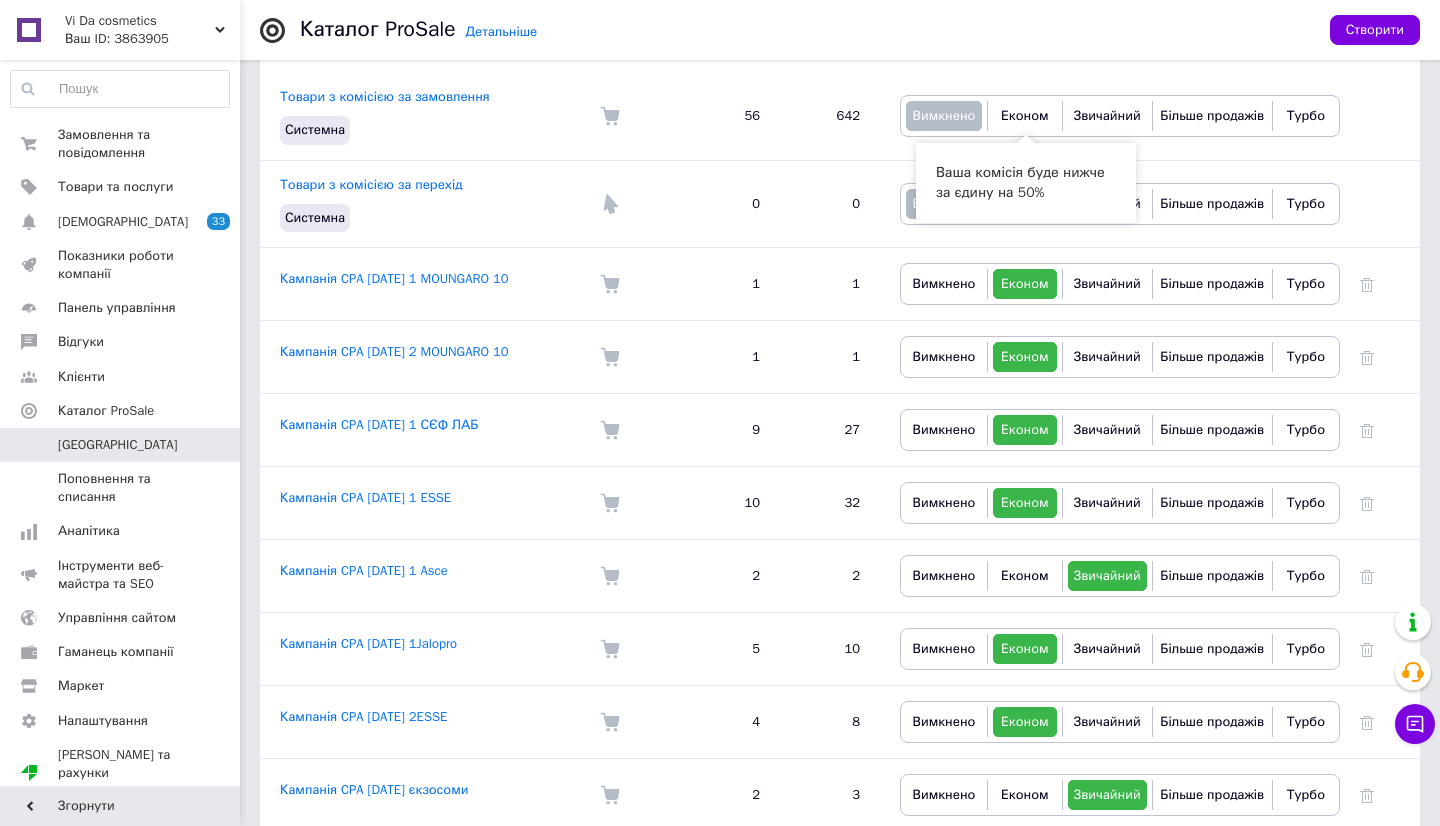 scroll, scrollTop: 240, scrollLeft: 0, axis: vertical 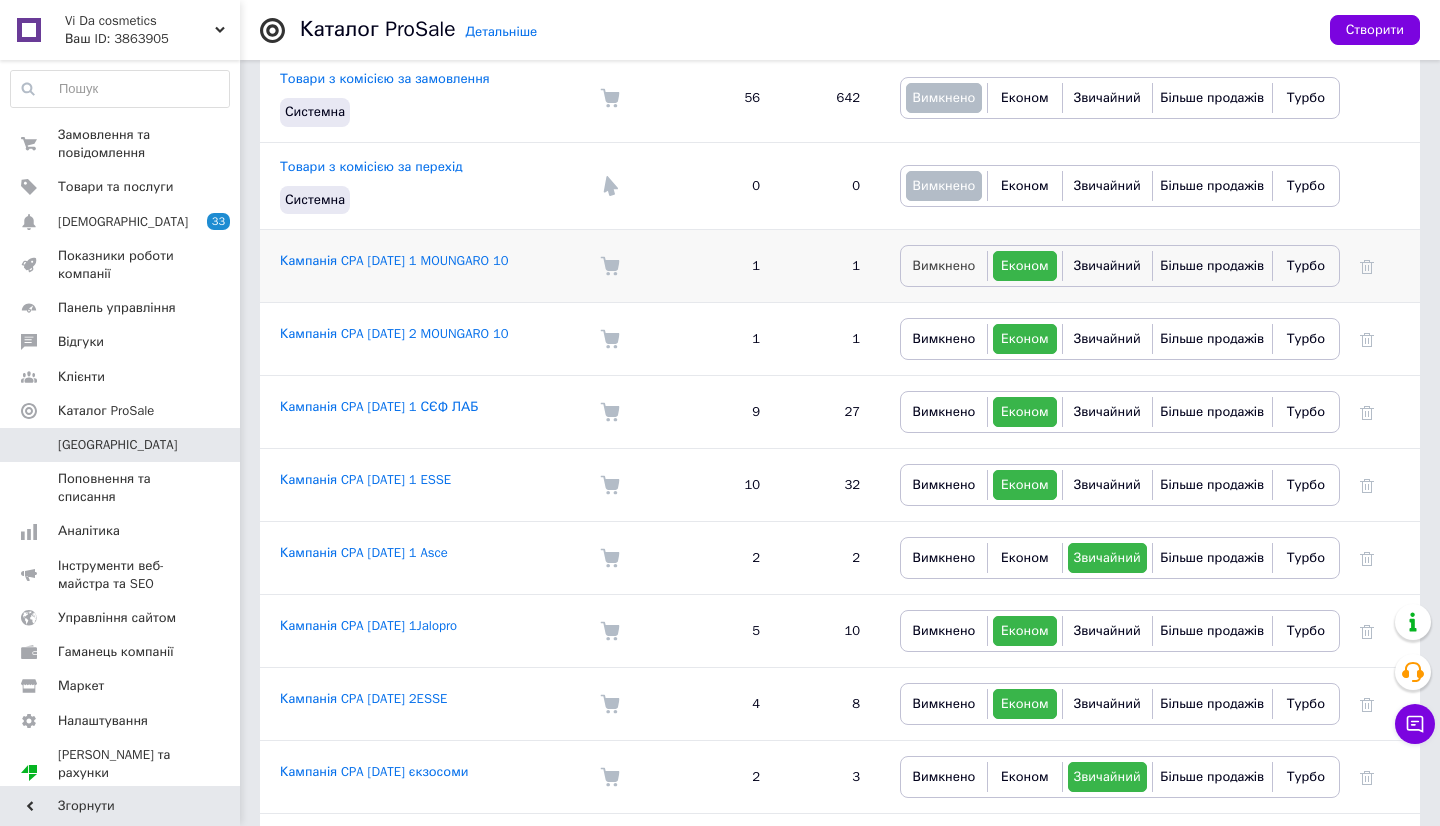 click on "Вимкнено" at bounding box center (944, 266) 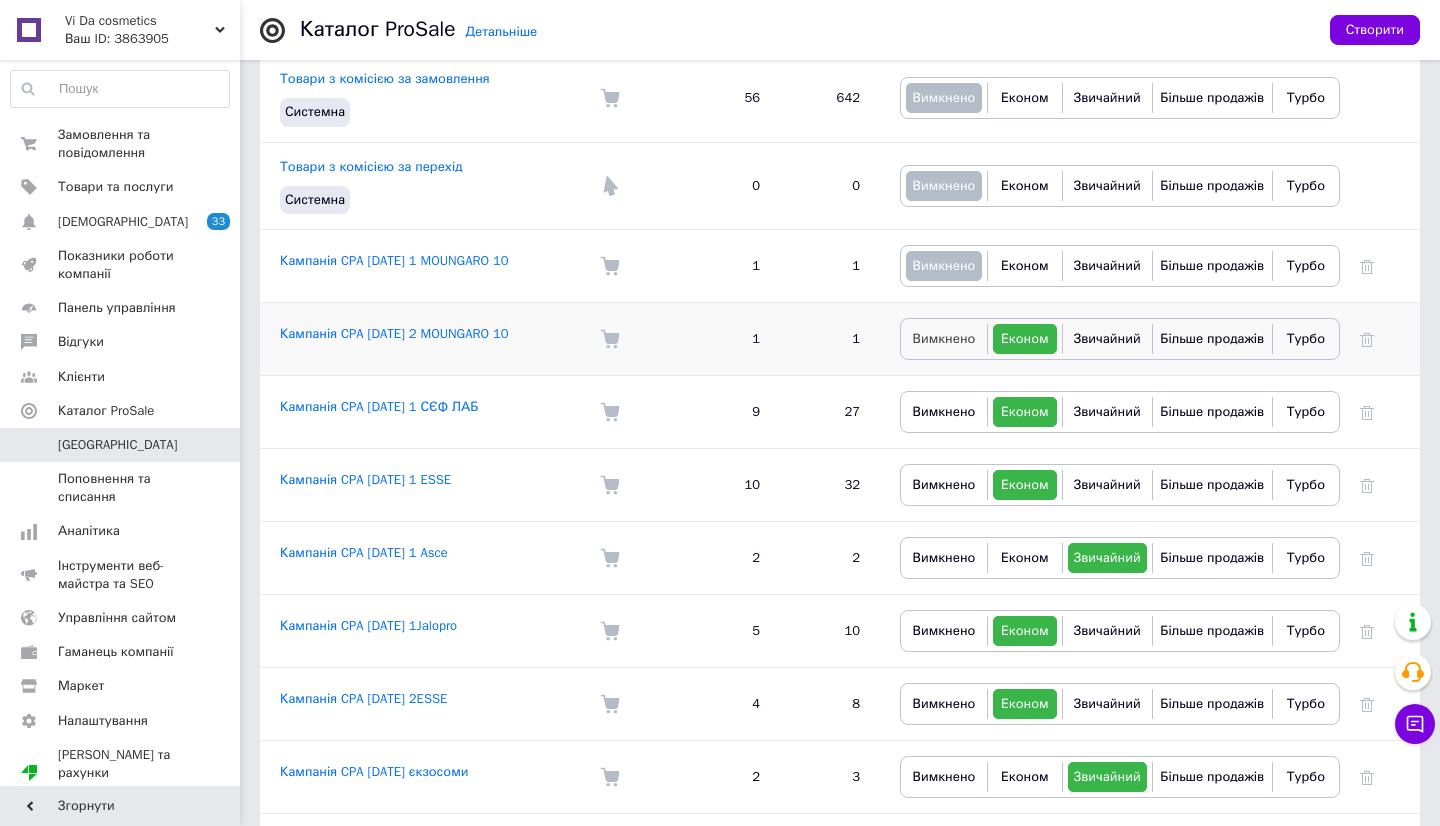 click on "Вимкнено" at bounding box center (944, 338) 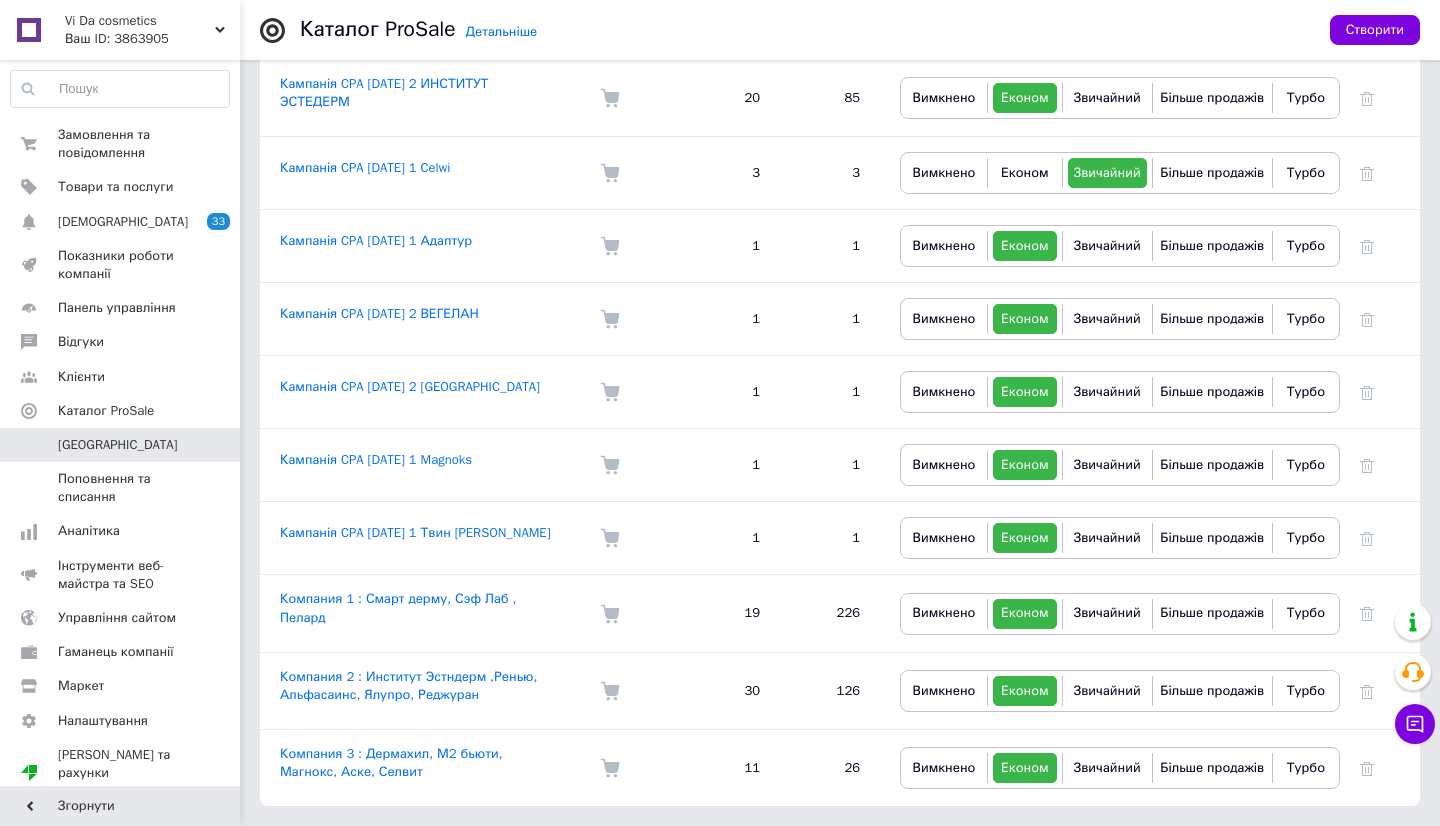 scroll, scrollTop: 1141, scrollLeft: 0, axis: vertical 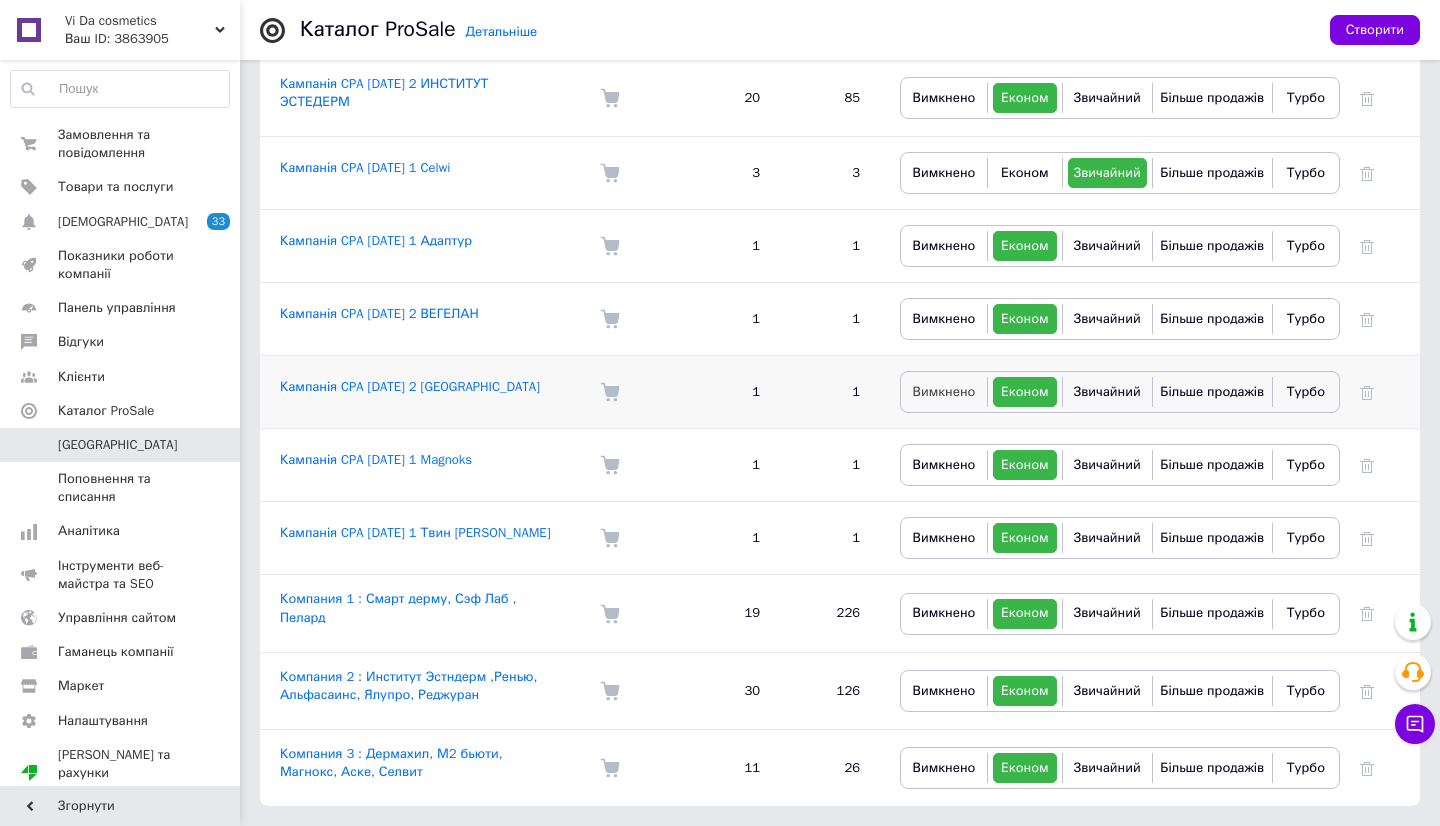 click on "Вимкнено" at bounding box center [944, 391] 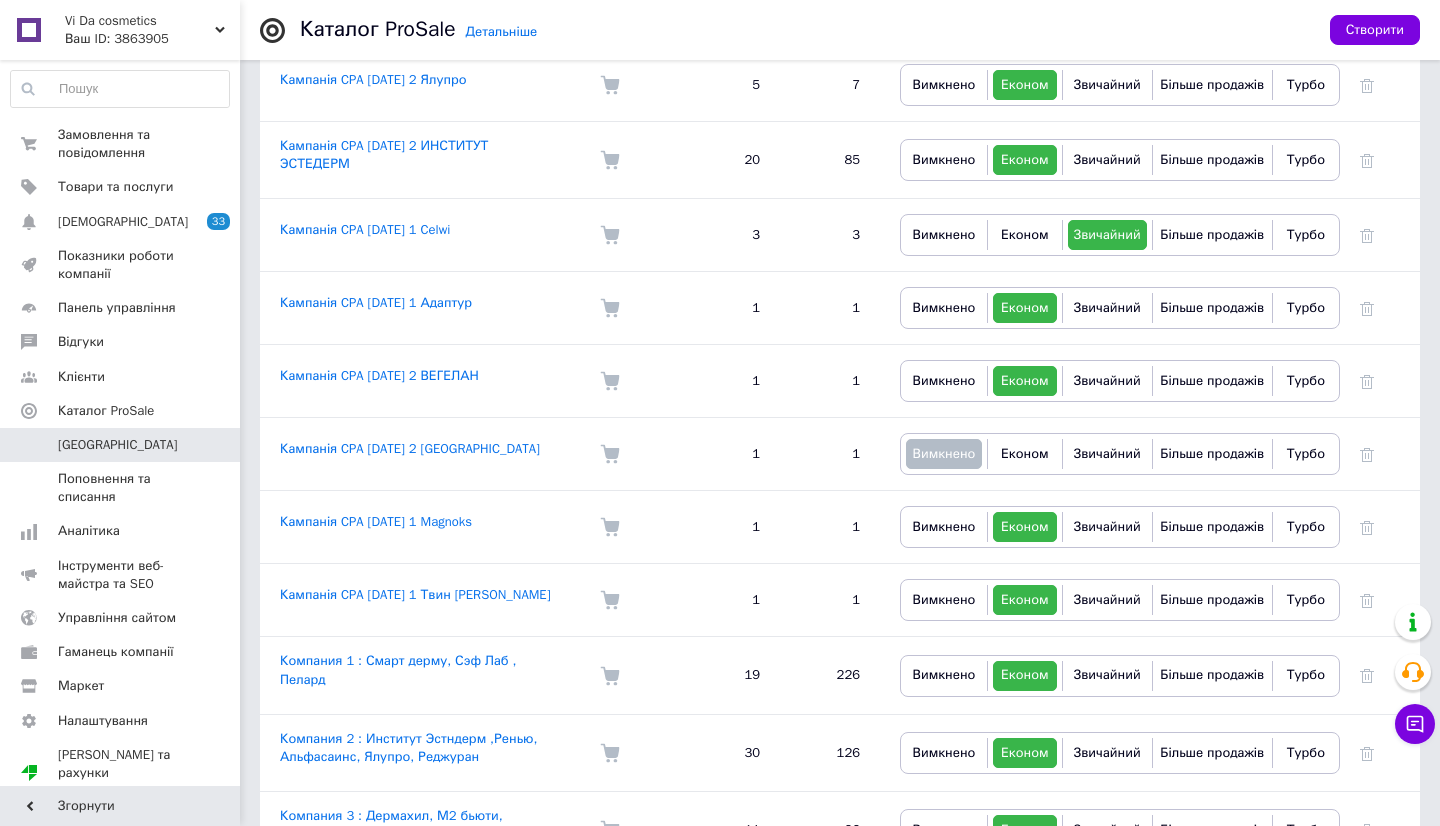 scroll, scrollTop: 1141, scrollLeft: 0, axis: vertical 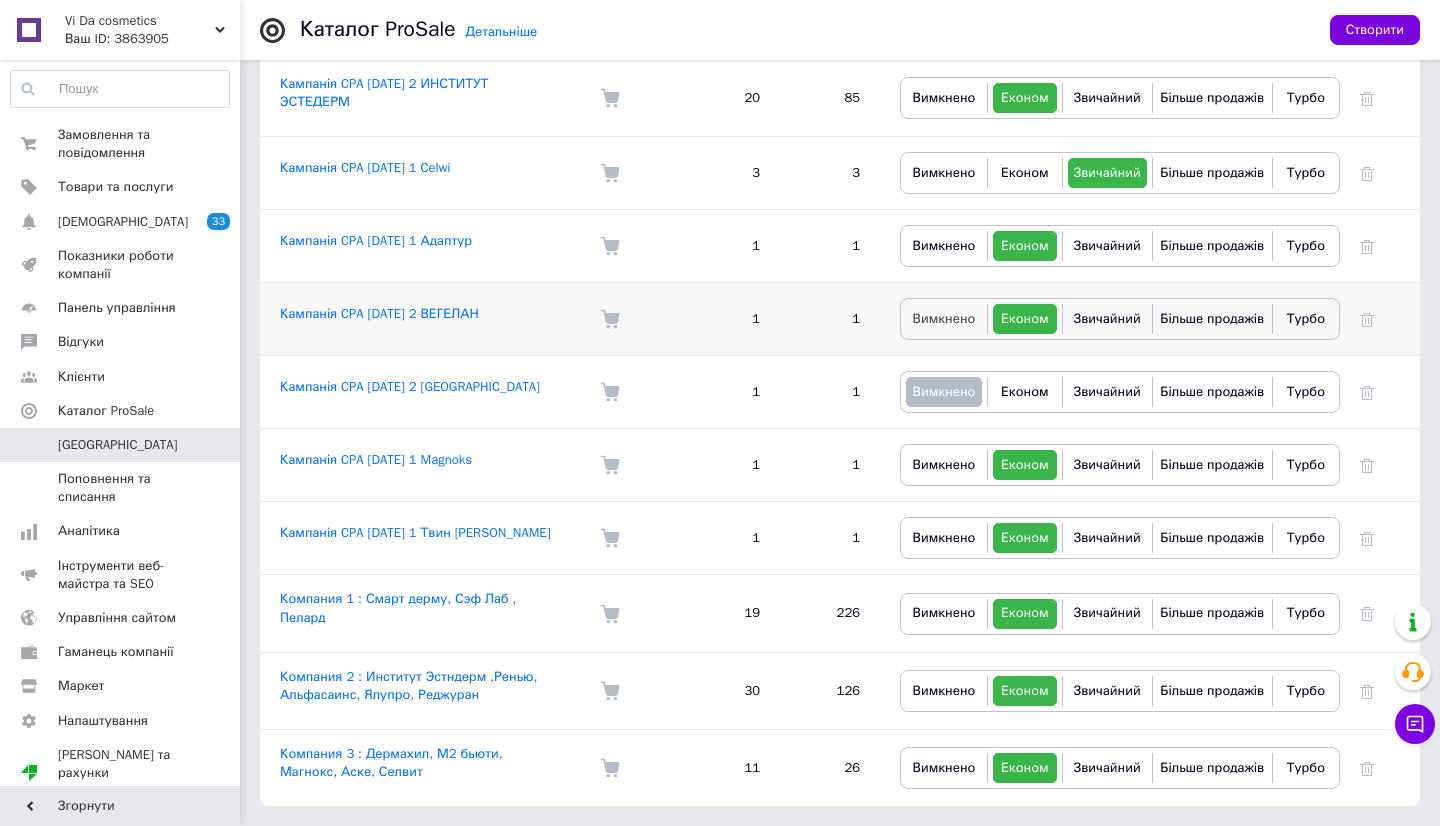 click on "Вимкнено" at bounding box center (944, 318) 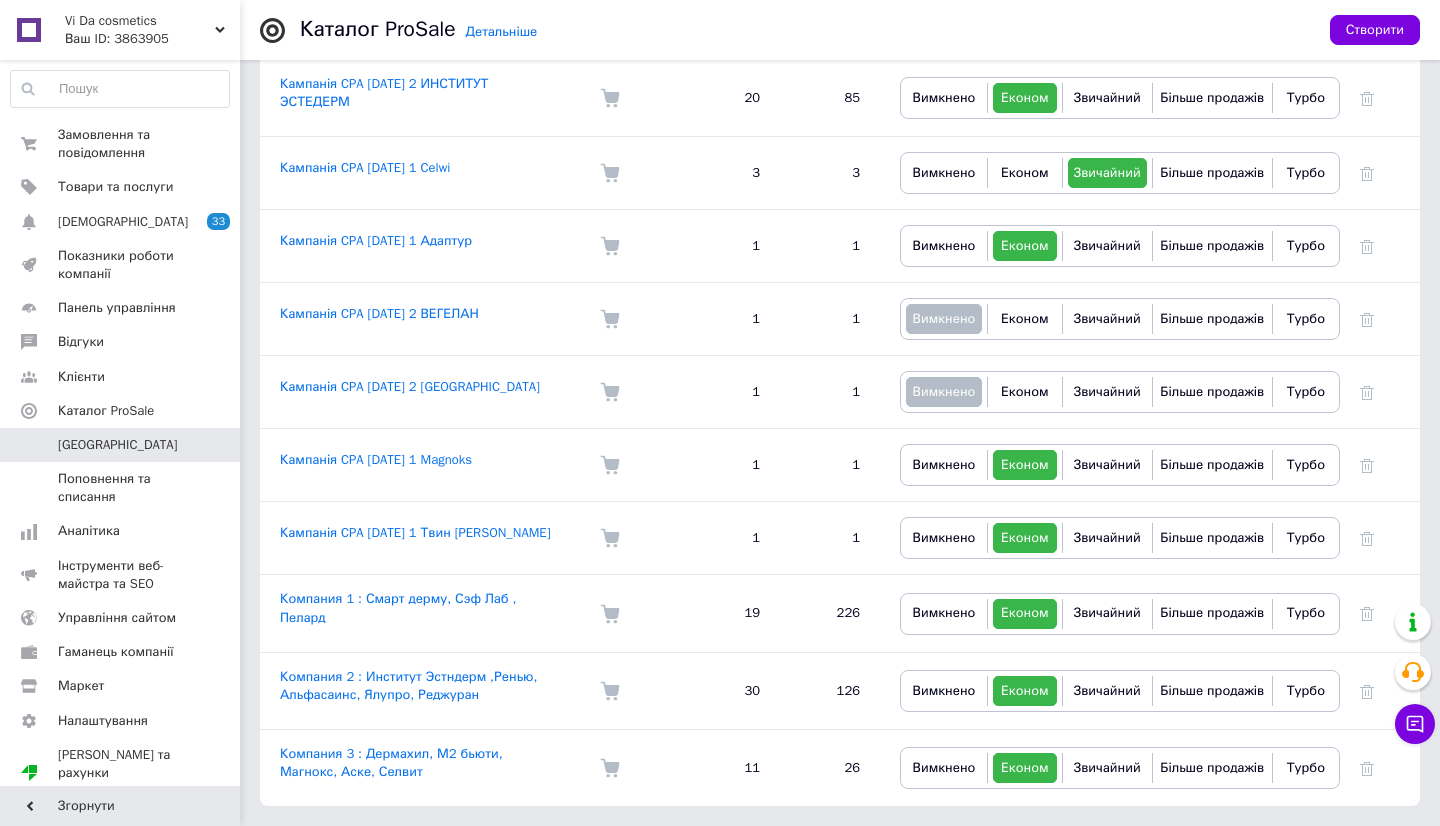 click on "Детальніше Каталог ProSale Створити Всі товари: 679 Відображається у каталозі Prom: 642 Не відображається у каталозі [DOMAIN_NAME]: 37   товарів Покупці на  [DOMAIN_NAME]  не можуть замовити ці товари.
Перевірте готовність товарів  до продажу:
є ціна і фото, статус «В наявності» або «Під замовлення».
І перевірте, чи запущена кампанія. Баланс: 428.50 ₴ Поповнити баланс Назва кампанії Тип кампанії Категорій Товарів Статус Товари з комісією за замовлення Системна 56 642 Вимкнено Економ Звичайний Більше продажів Турбо Товари з комісією за перехід Системна 0 0 Вимкнено Економ Звичайний Турбо 1" at bounding box center (840, -157) 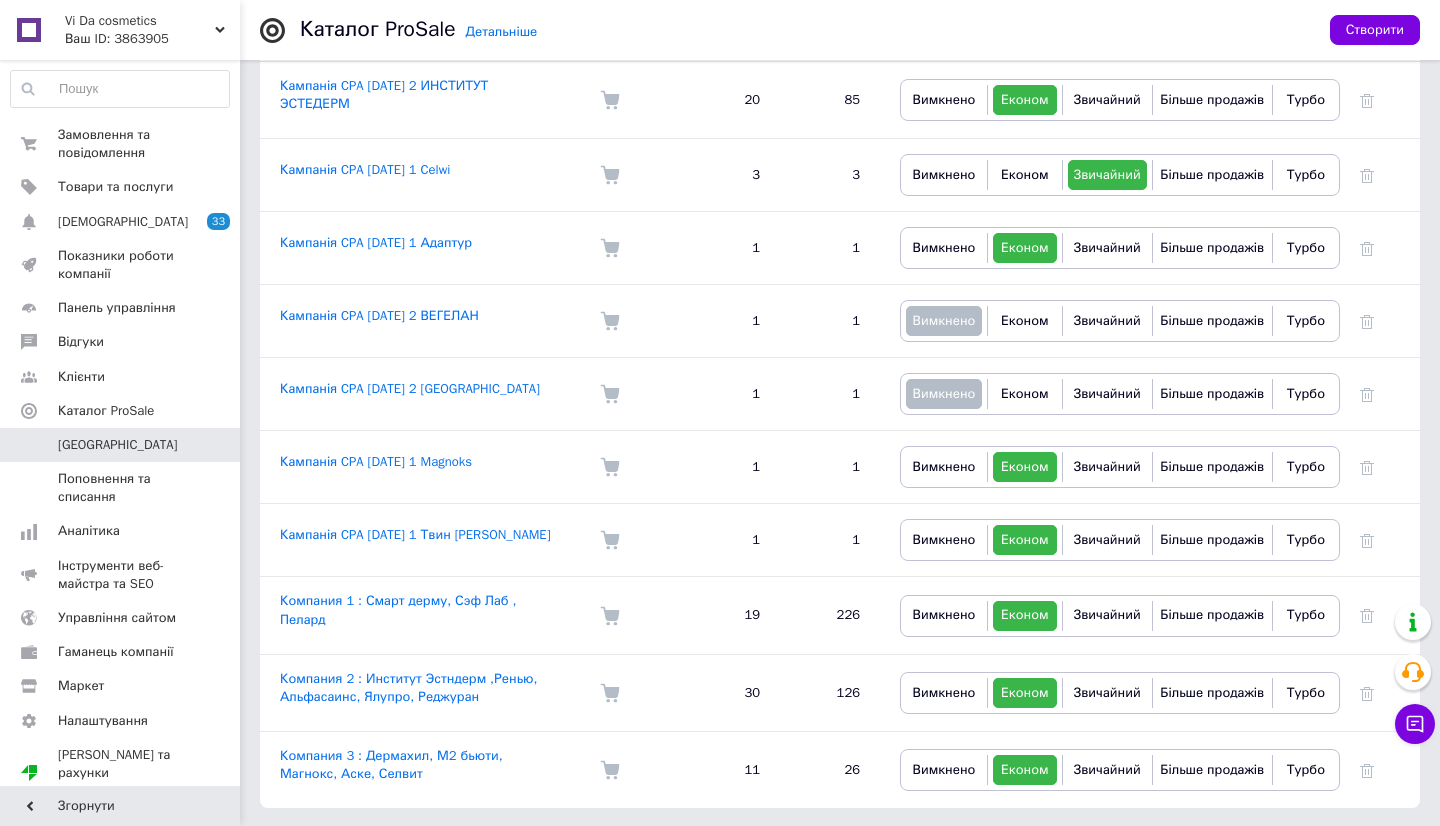 scroll, scrollTop: 1141, scrollLeft: 0, axis: vertical 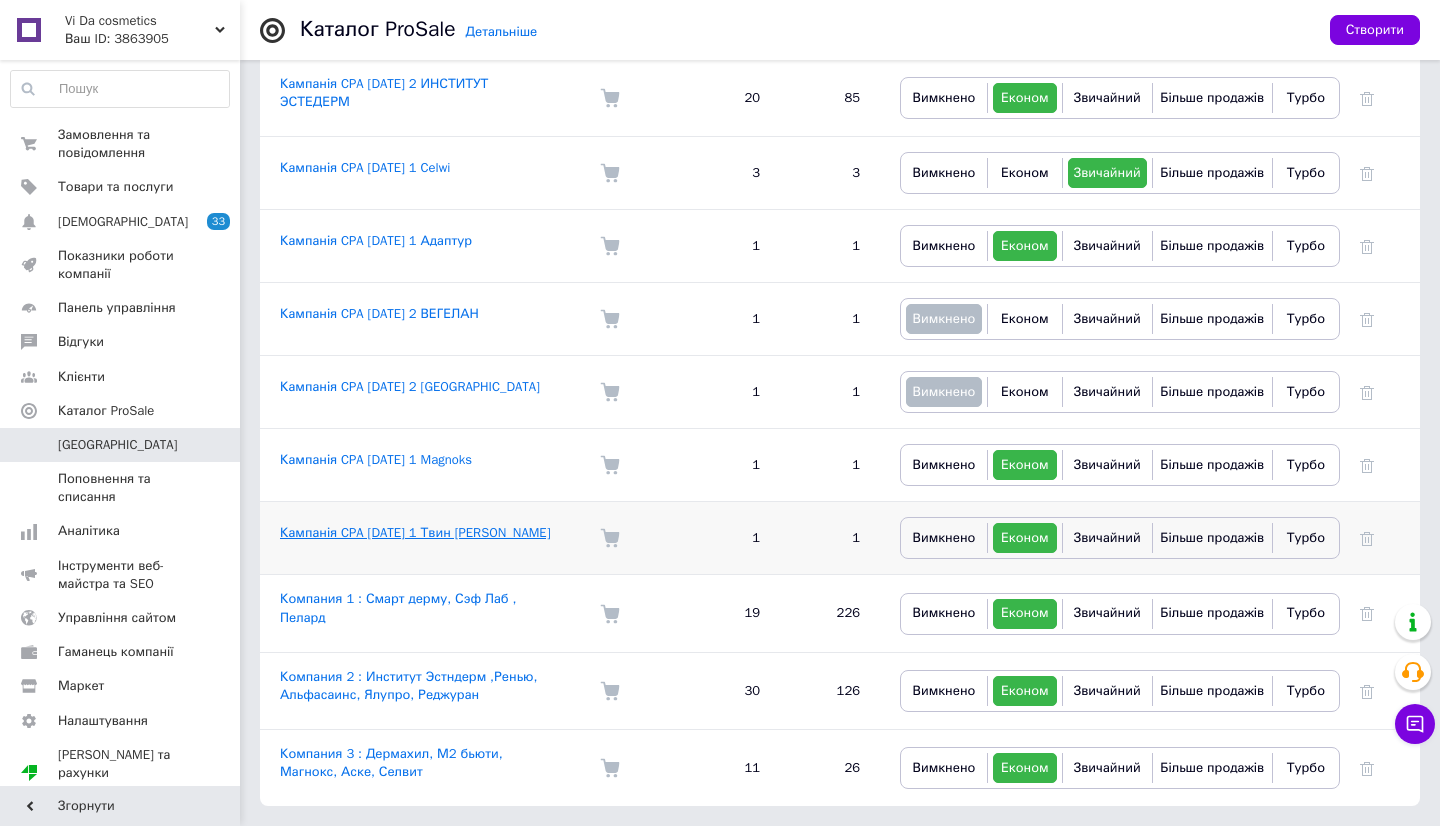 click on "Кампанія CPA [DATE] 1 Твин [PERSON_NAME]" at bounding box center [415, 532] 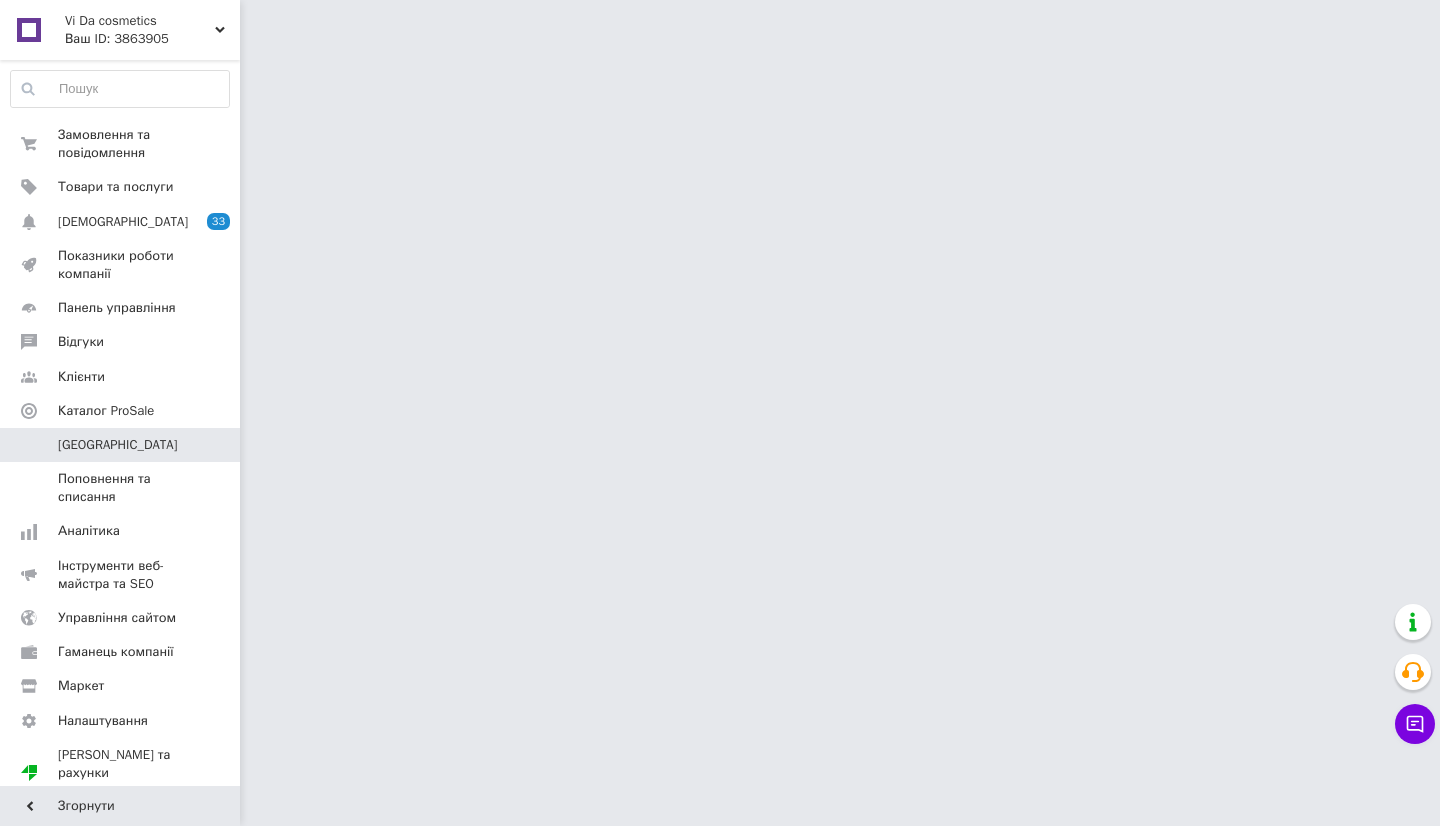 scroll, scrollTop: 0, scrollLeft: 0, axis: both 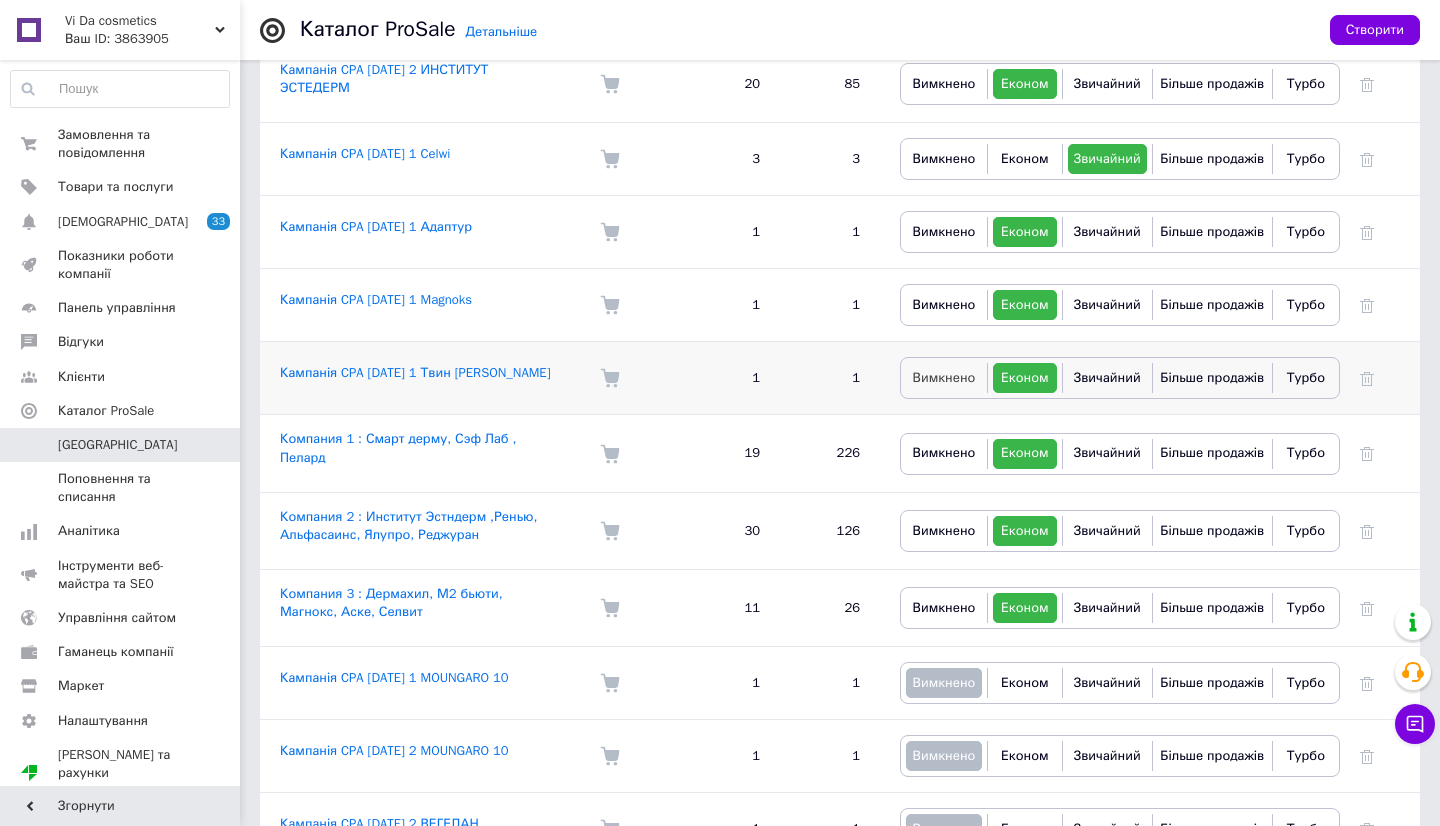 click on "Вимкнено" at bounding box center (944, 377) 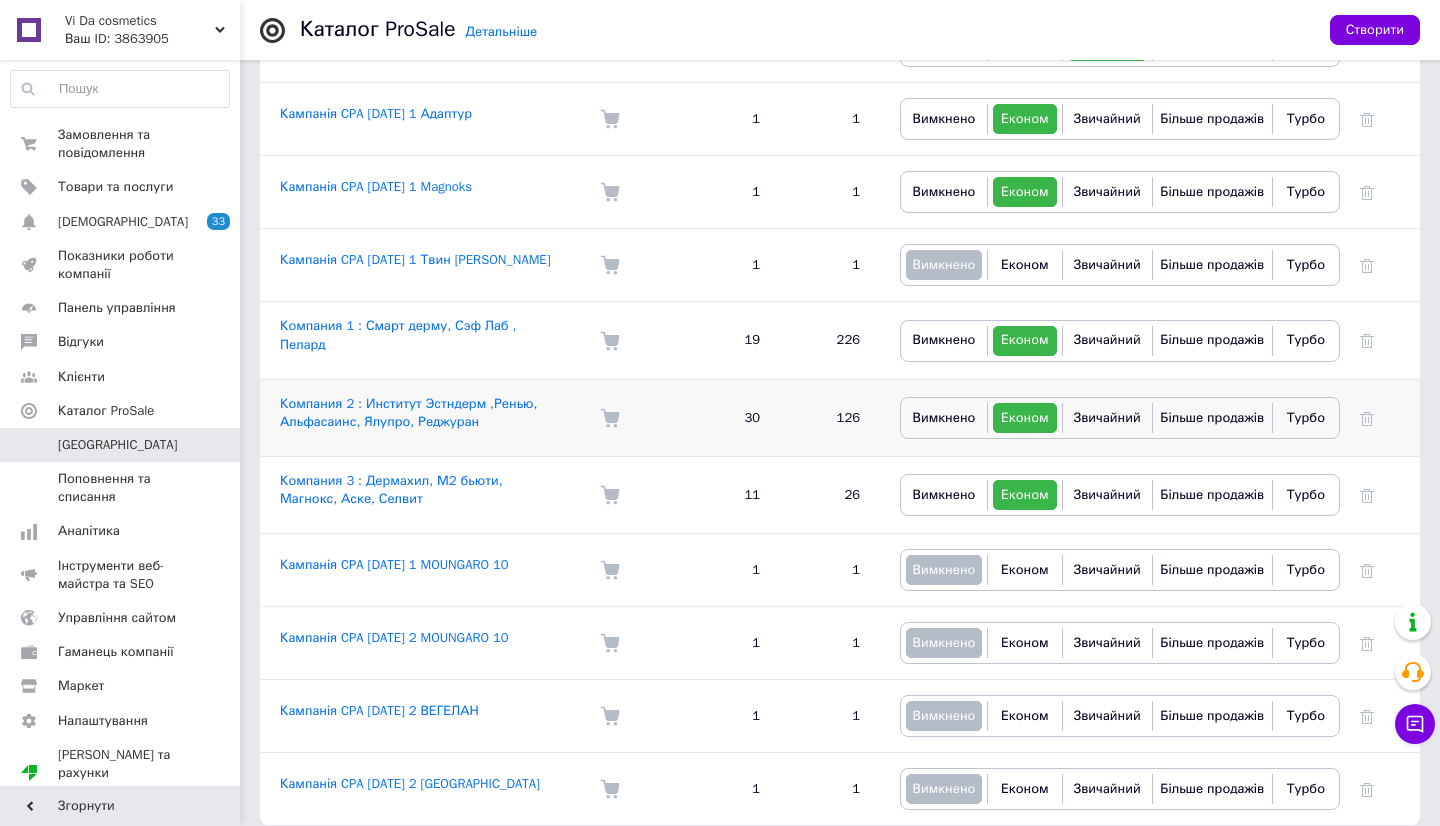 scroll, scrollTop: 1141, scrollLeft: 0, axis: vertical 